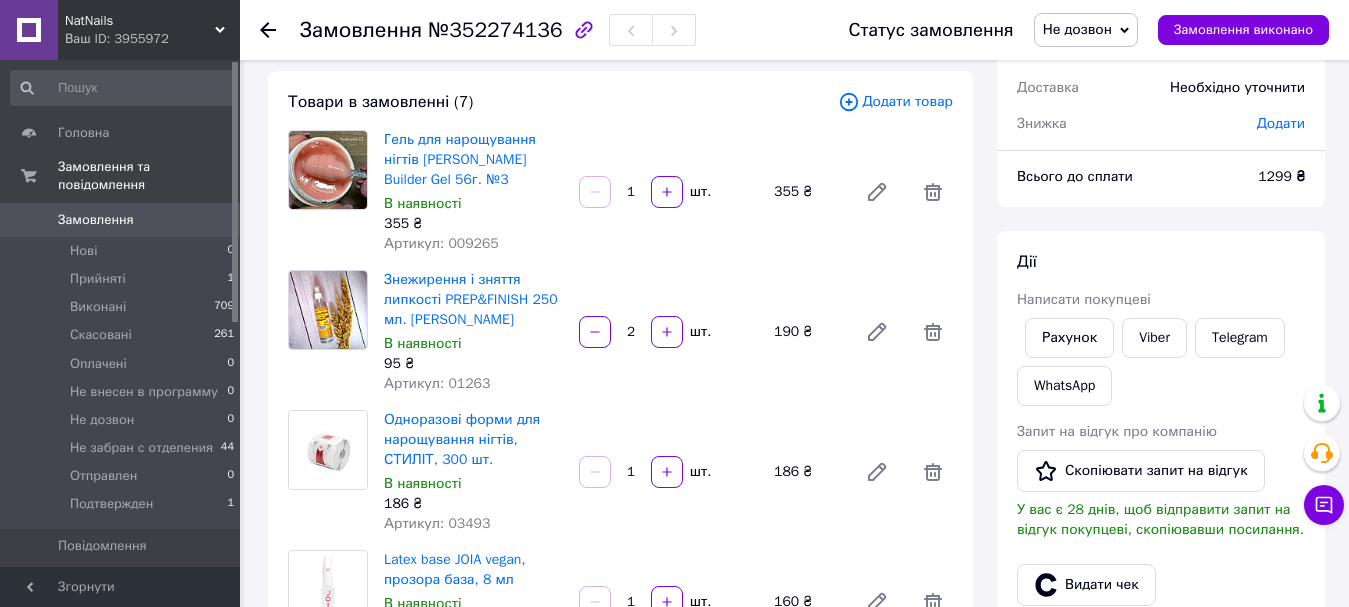 scroll, scrollTop: 100, scrollLeft: 0, axis: vertical 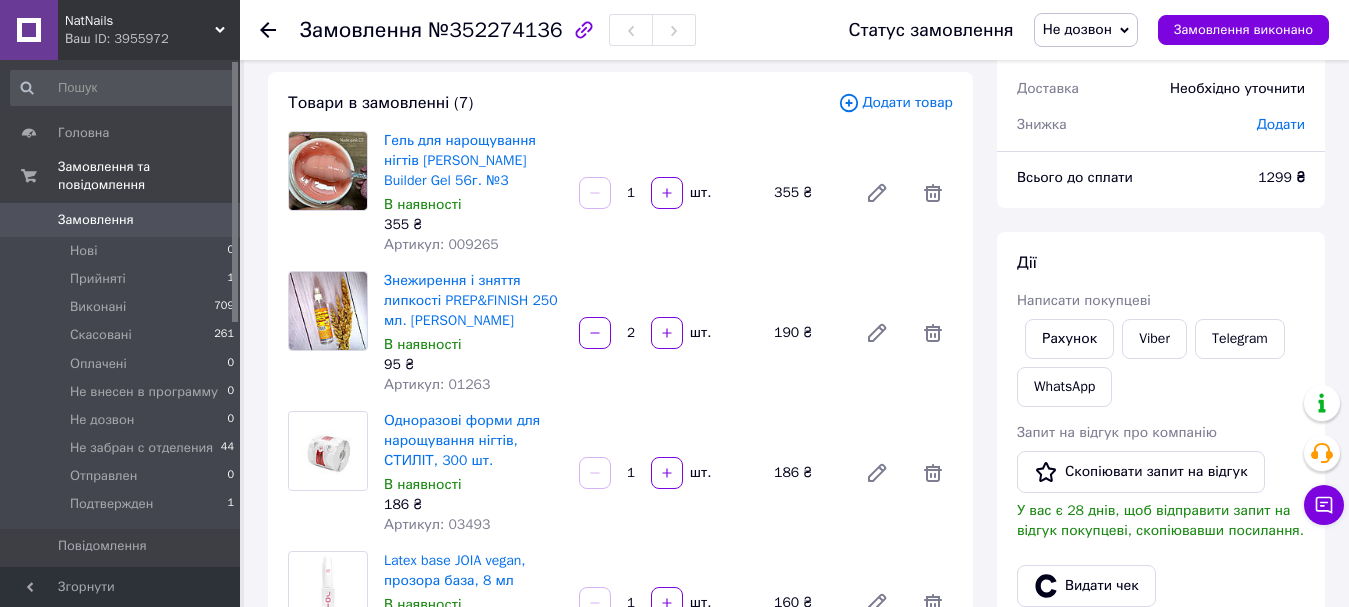 click on "Не дозвон" at bounding box center (1077, 29) 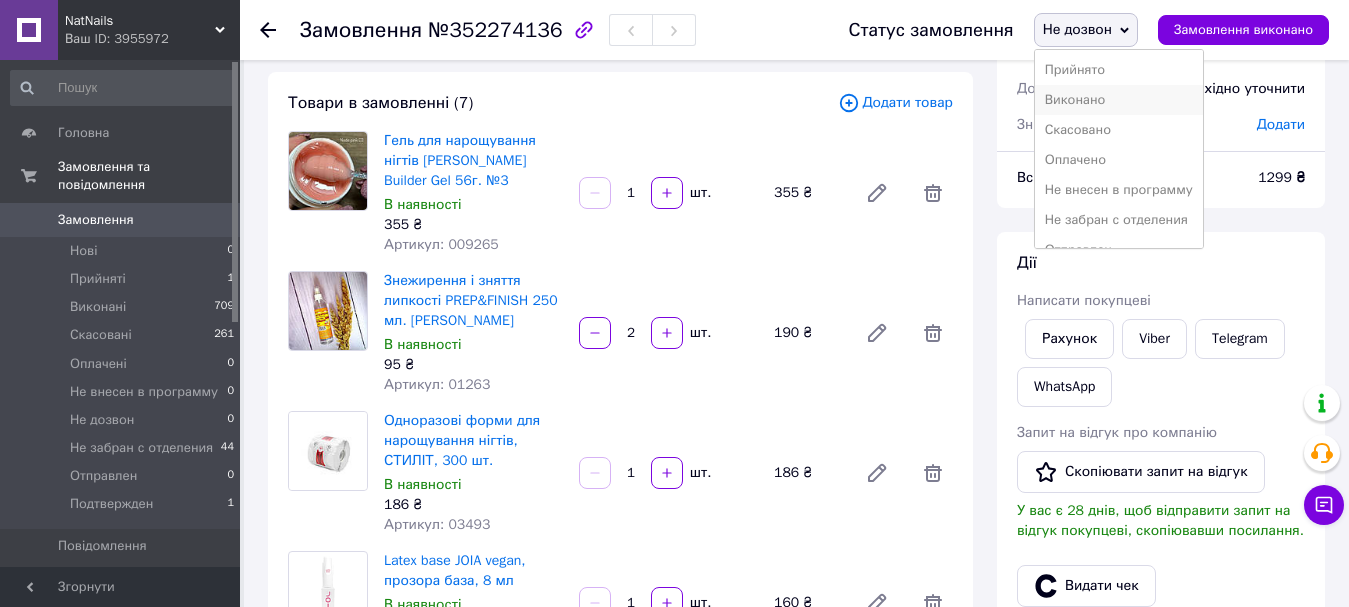 scroll, scrollTop: 52, scrollLeft: 0, axis: vertical 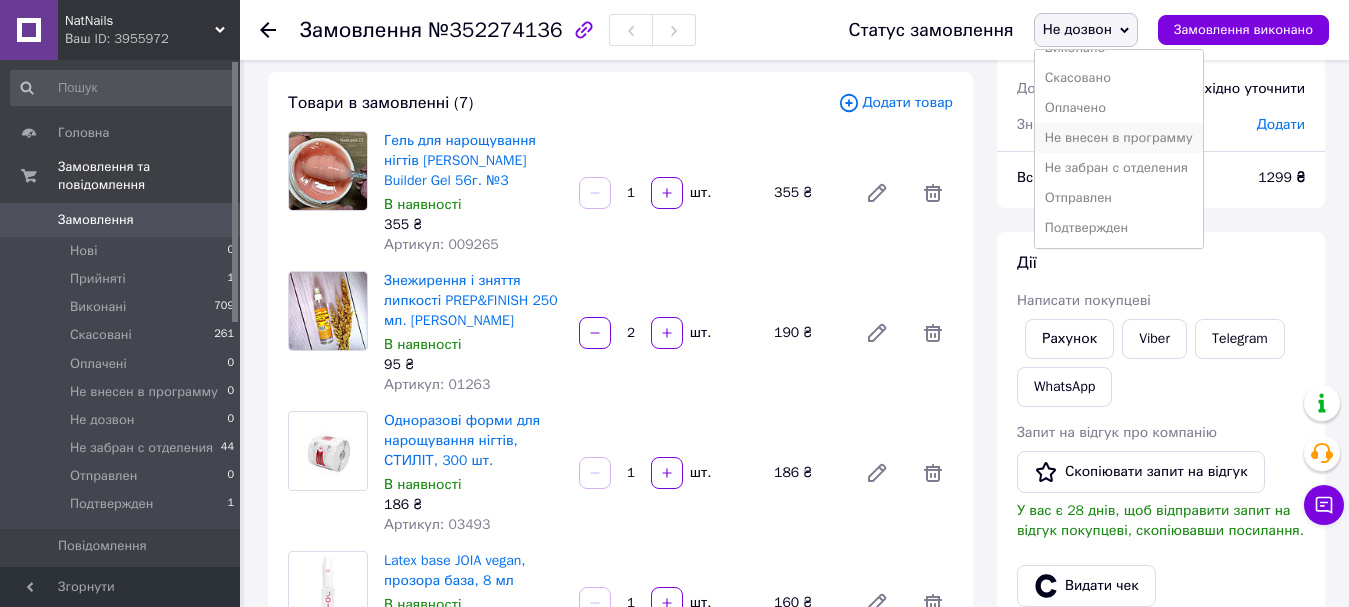 click on "Не внесен в программу" at bounding box center (1119, 138) 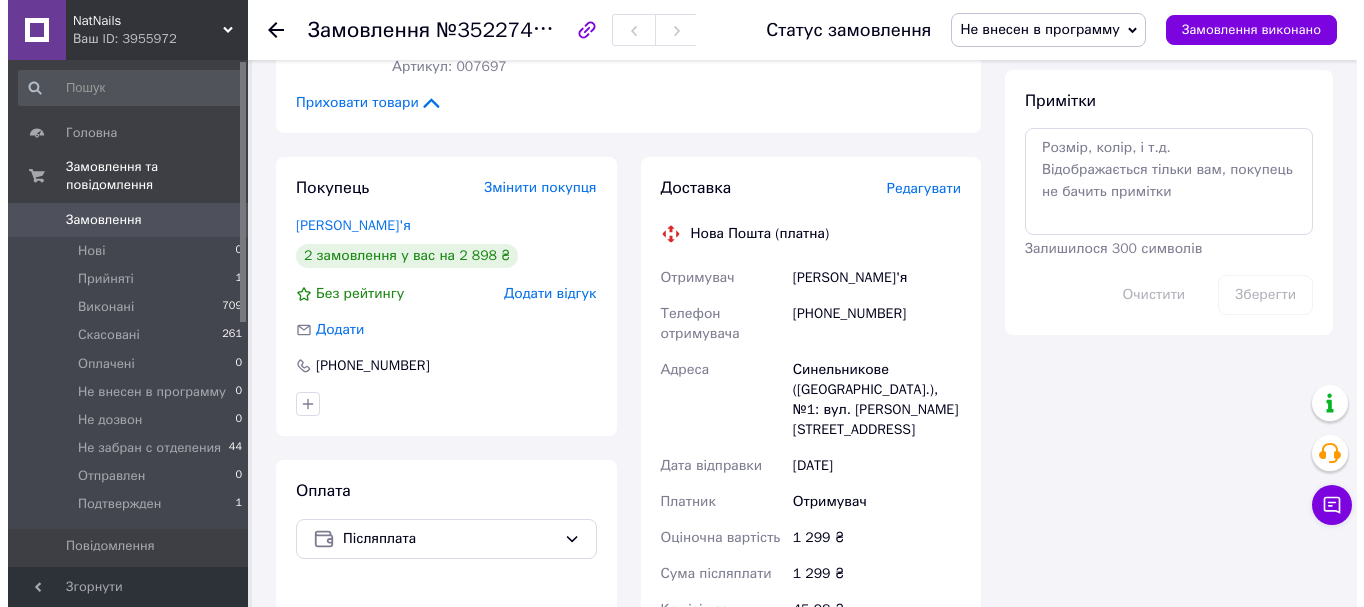 scroll, scrollTop: 1100, scrollLeft: 0, axis: vertical 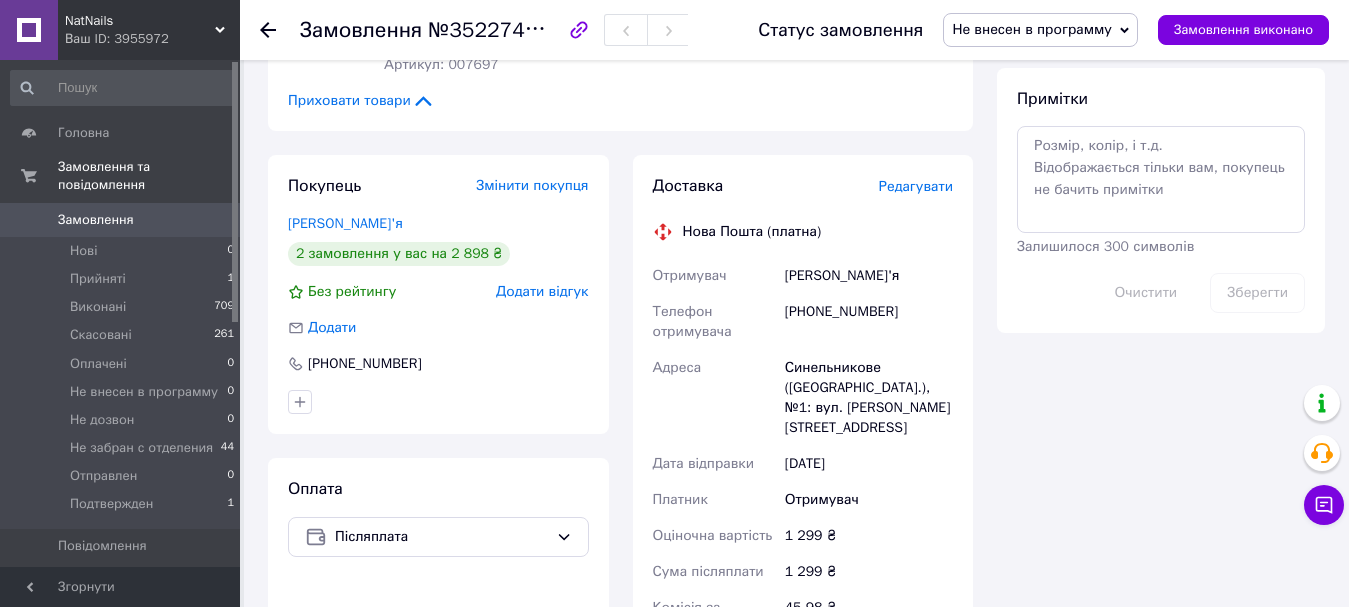 click on "Редагувати" at bounding box center (916, 186) 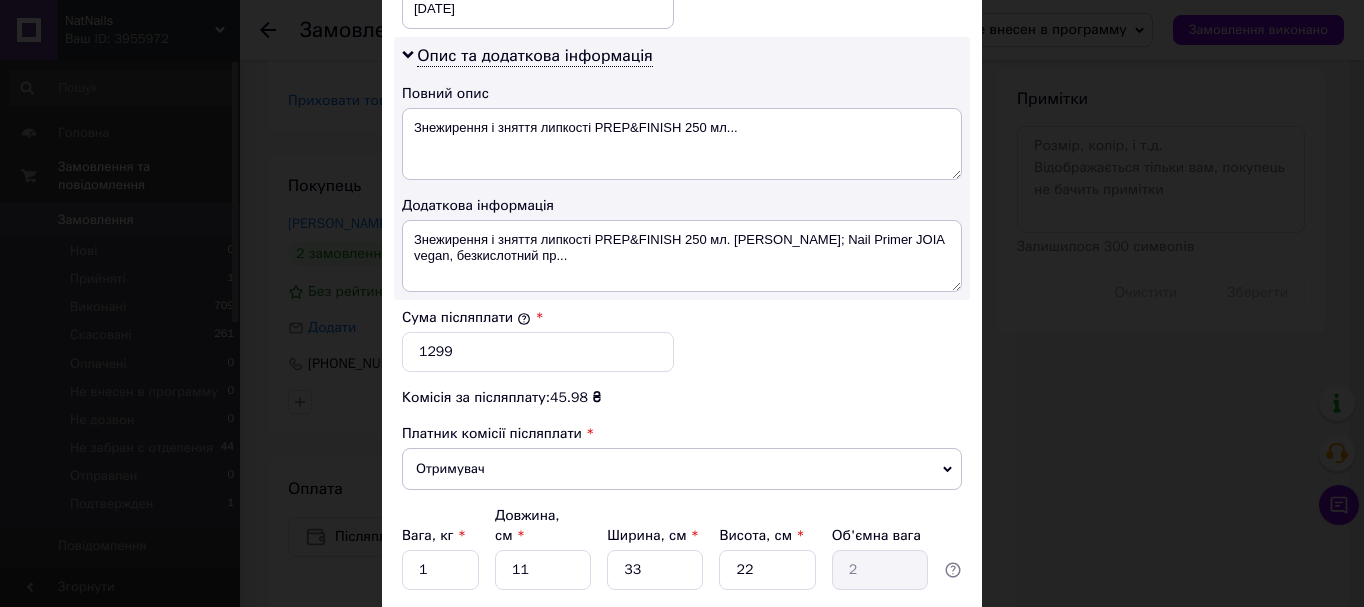 scroll, scrollTop: 1143, scrollLeft: 0, axis: vertical 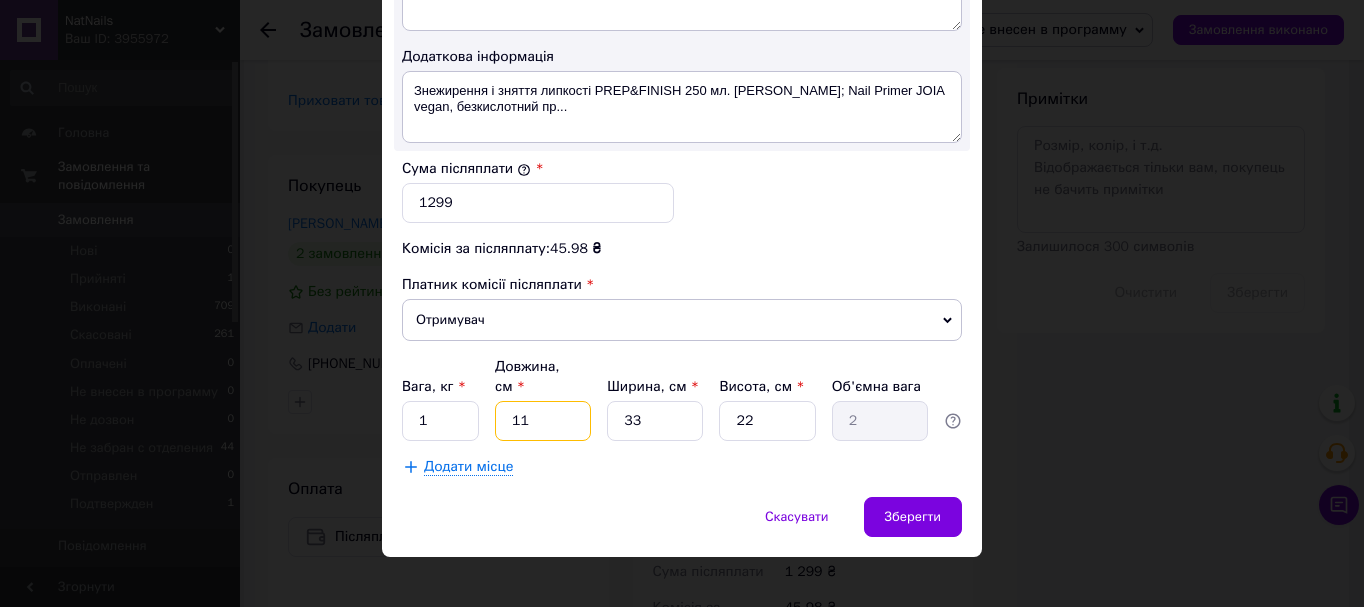 click on "11" at bounding box center [543, 421] 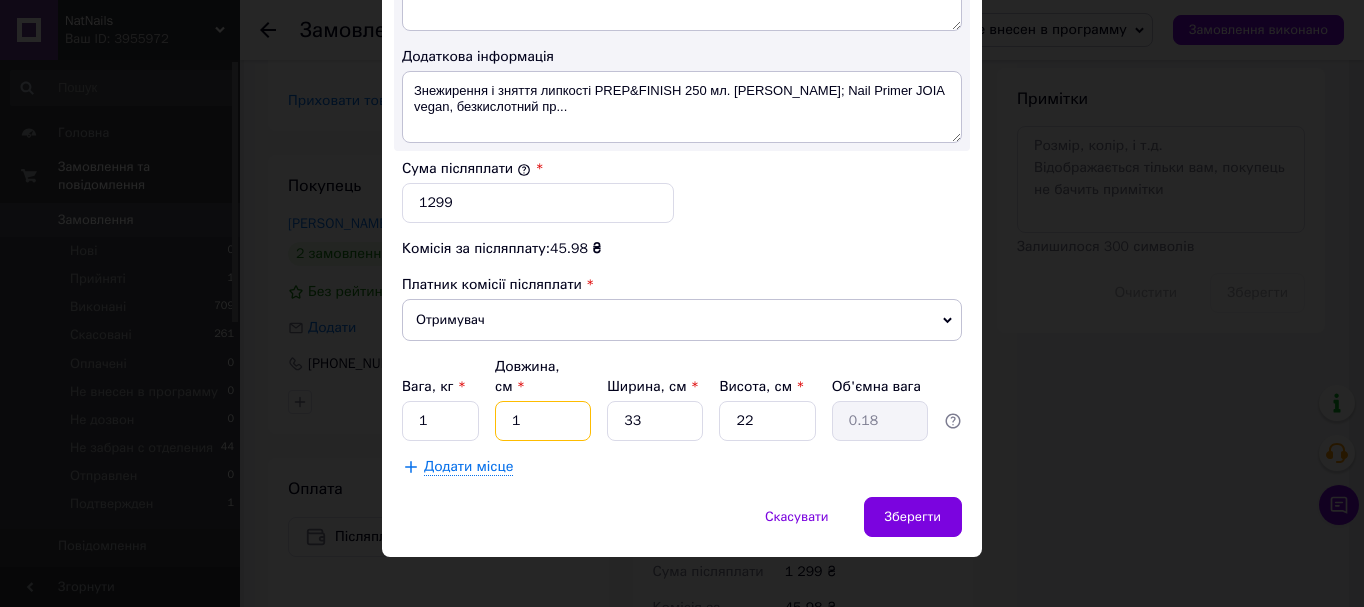 type on "10" 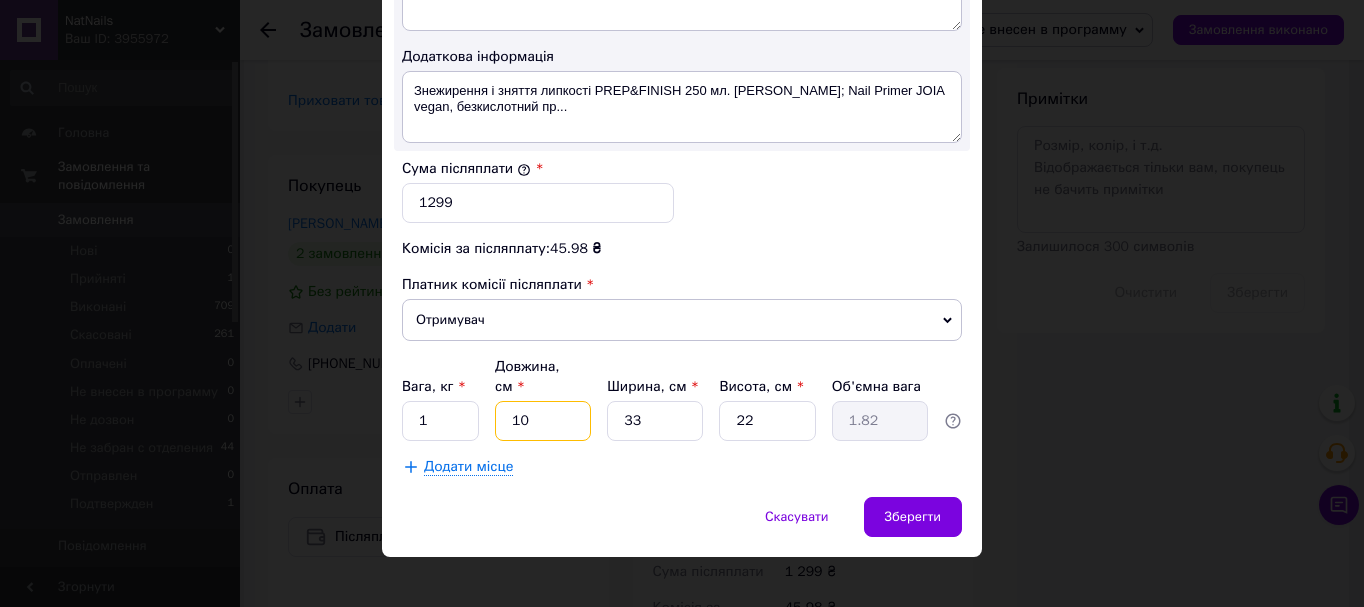 type on "10" 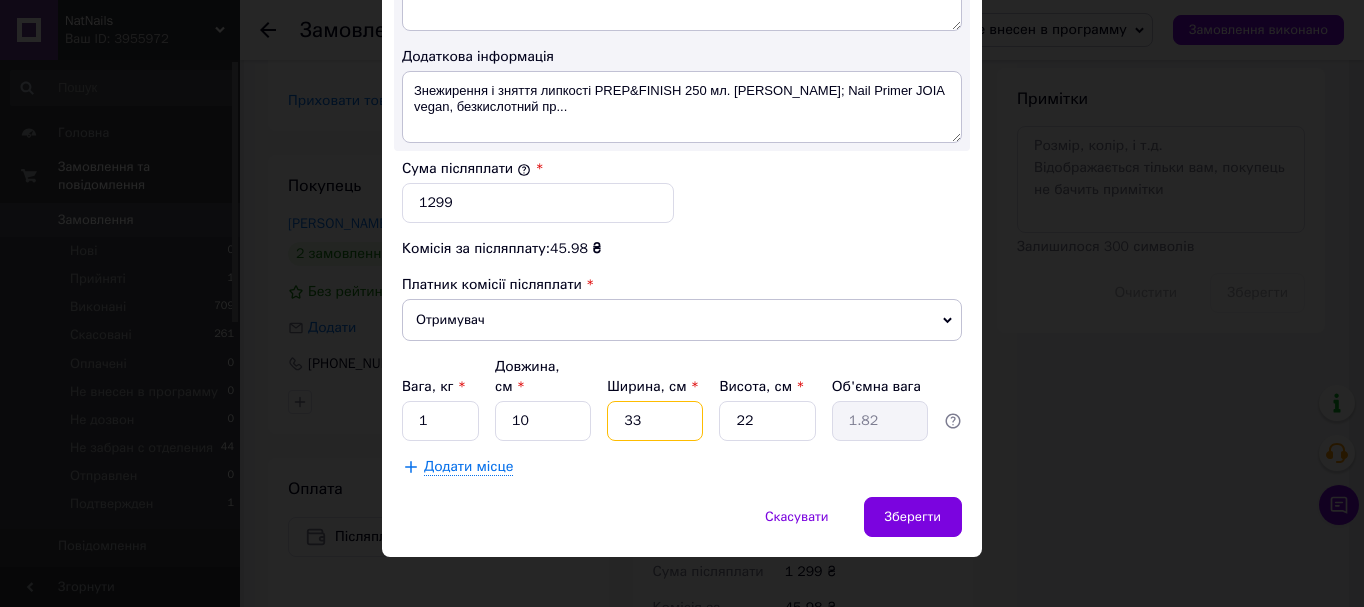 click on "33" at bounding box center [655, 421] 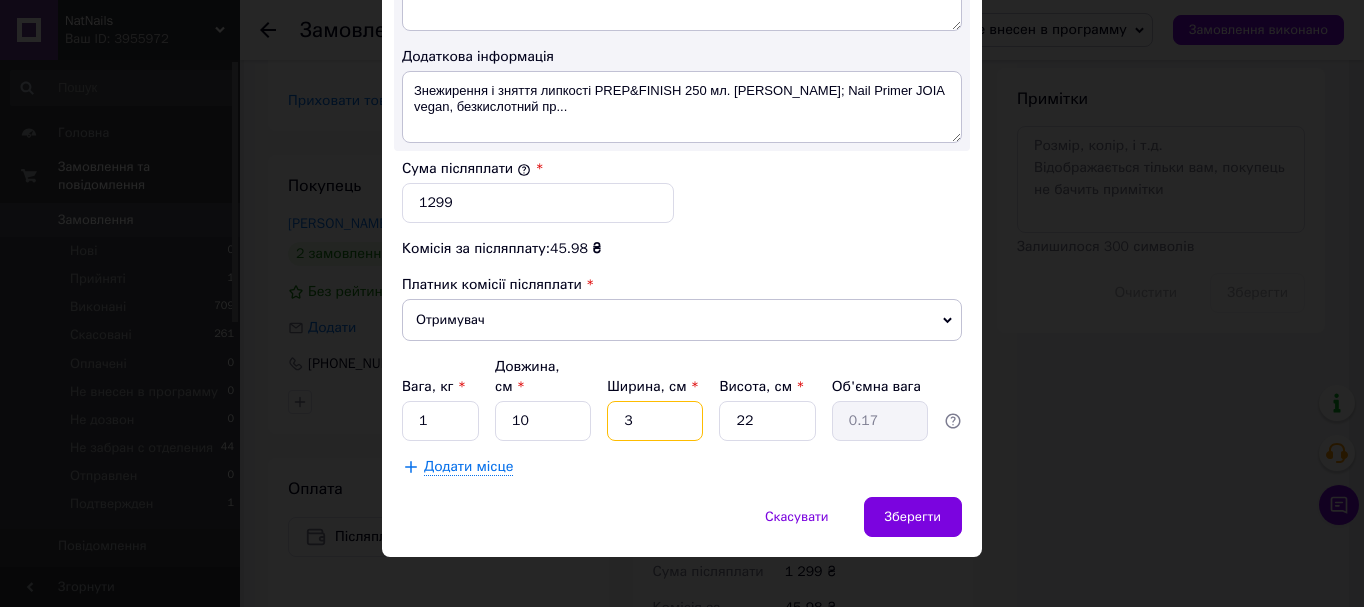 type 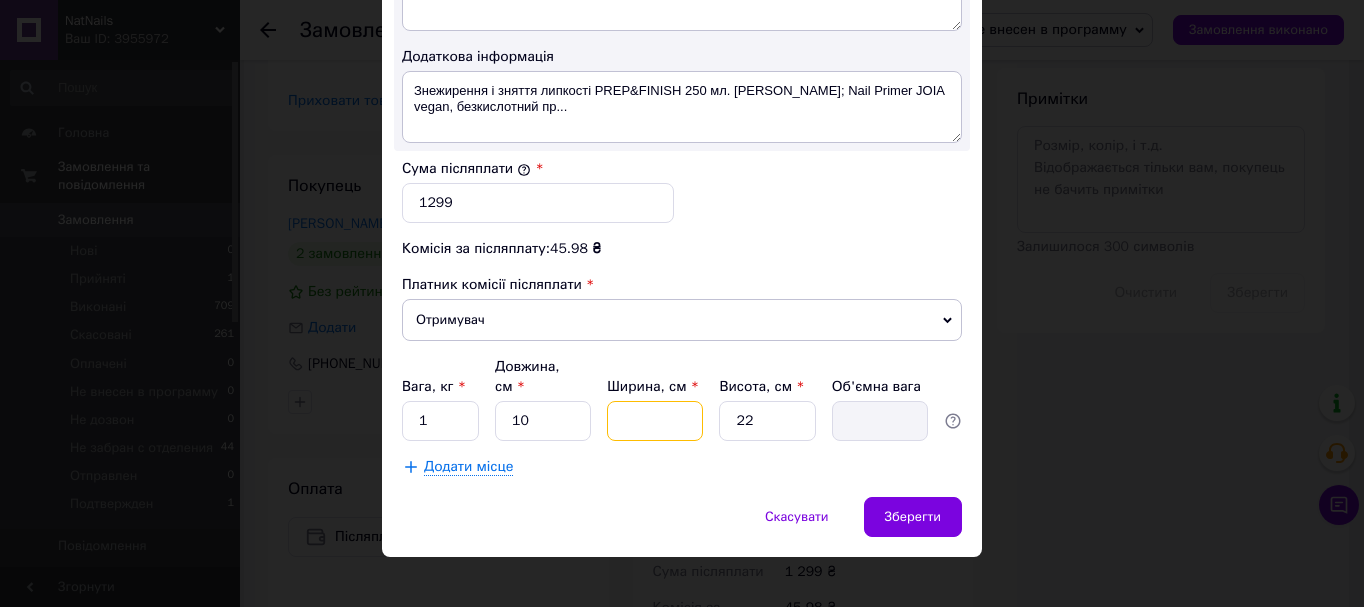 type on "1" 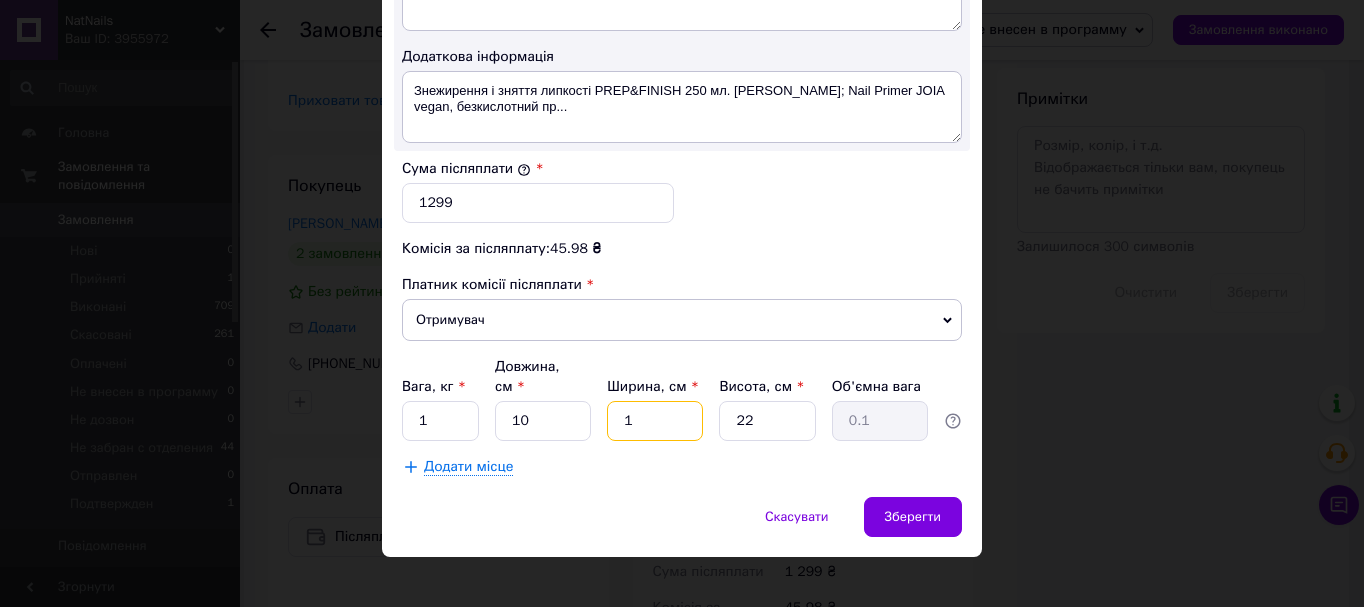 type on "10" 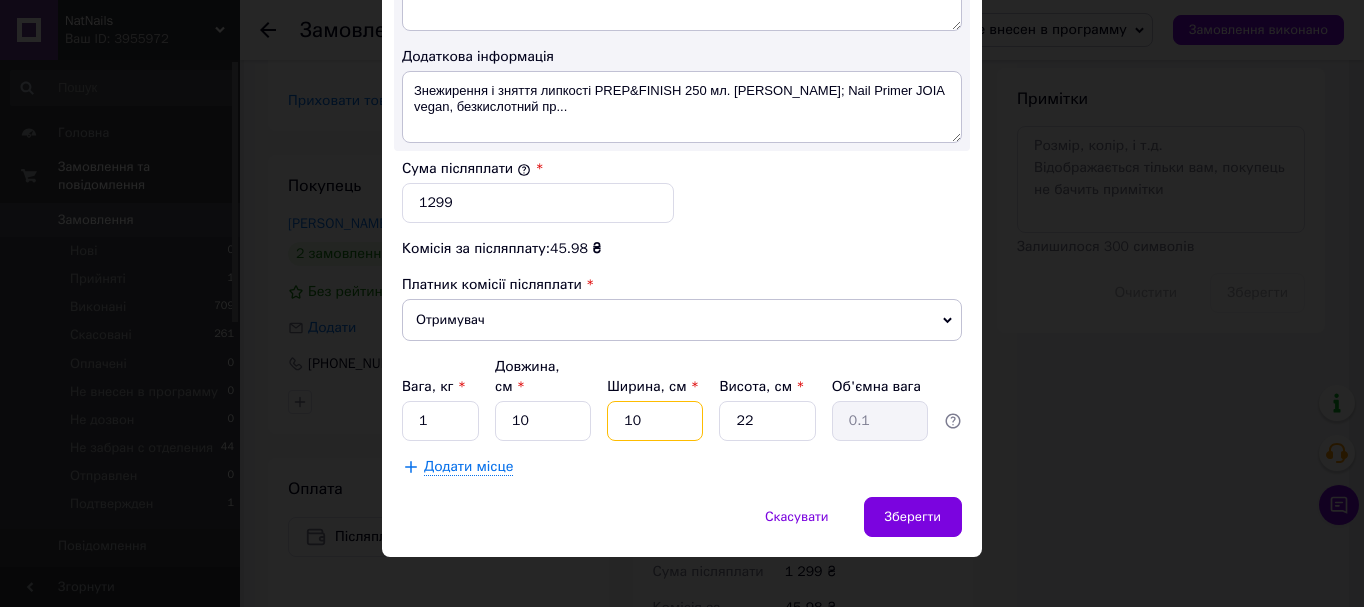 type on "0.55" 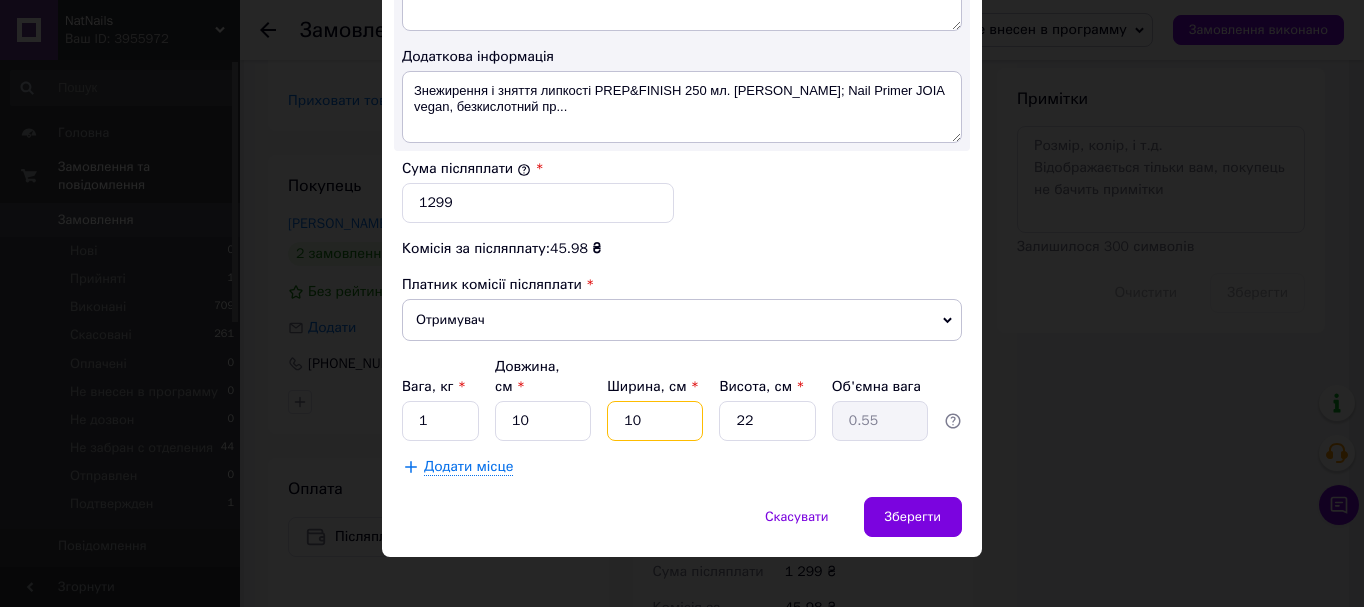 type on "10" 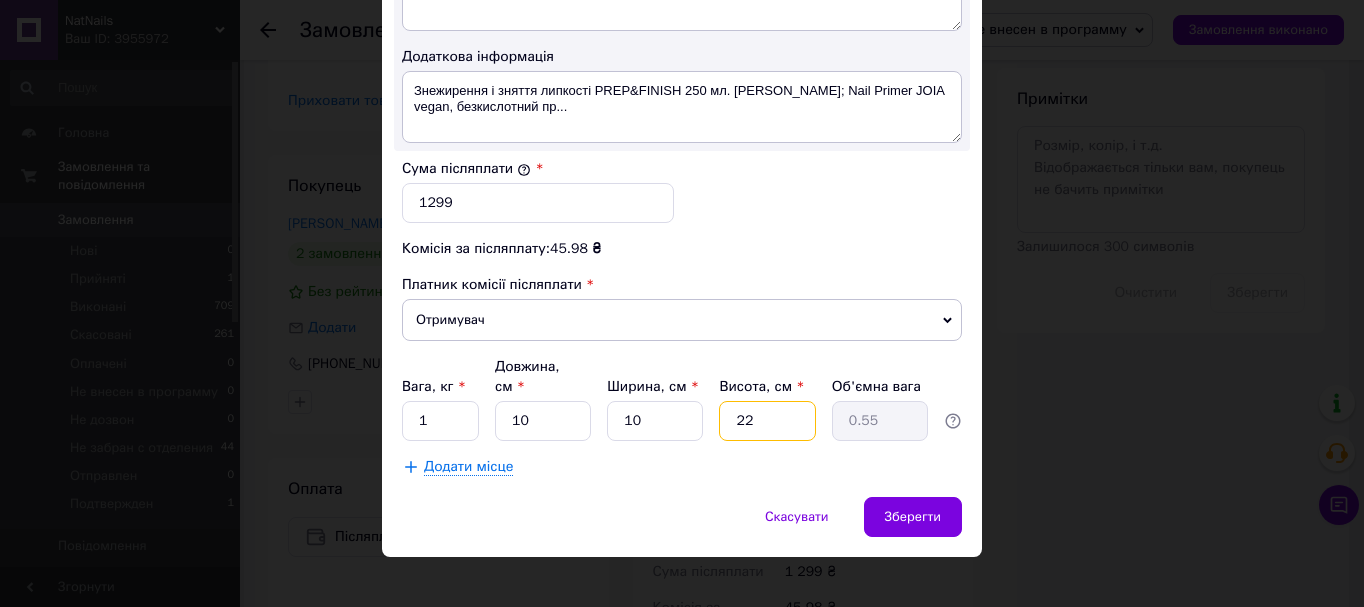 click on "22" at bounding box center [767, 421] 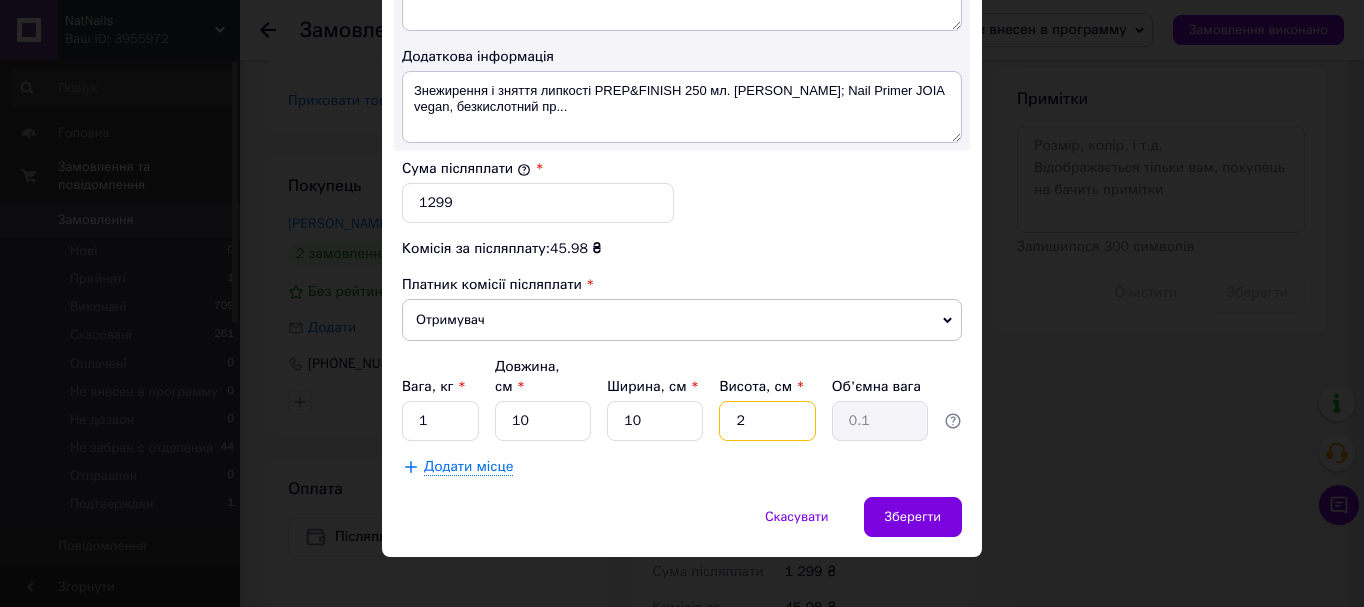 type 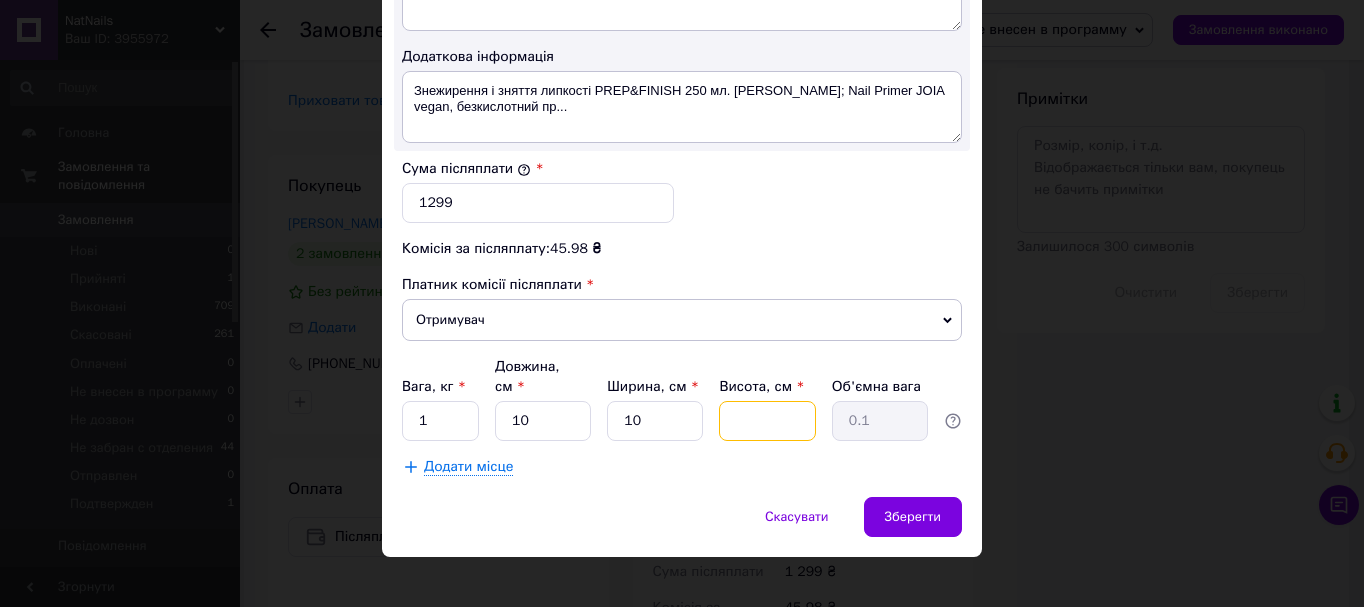 type 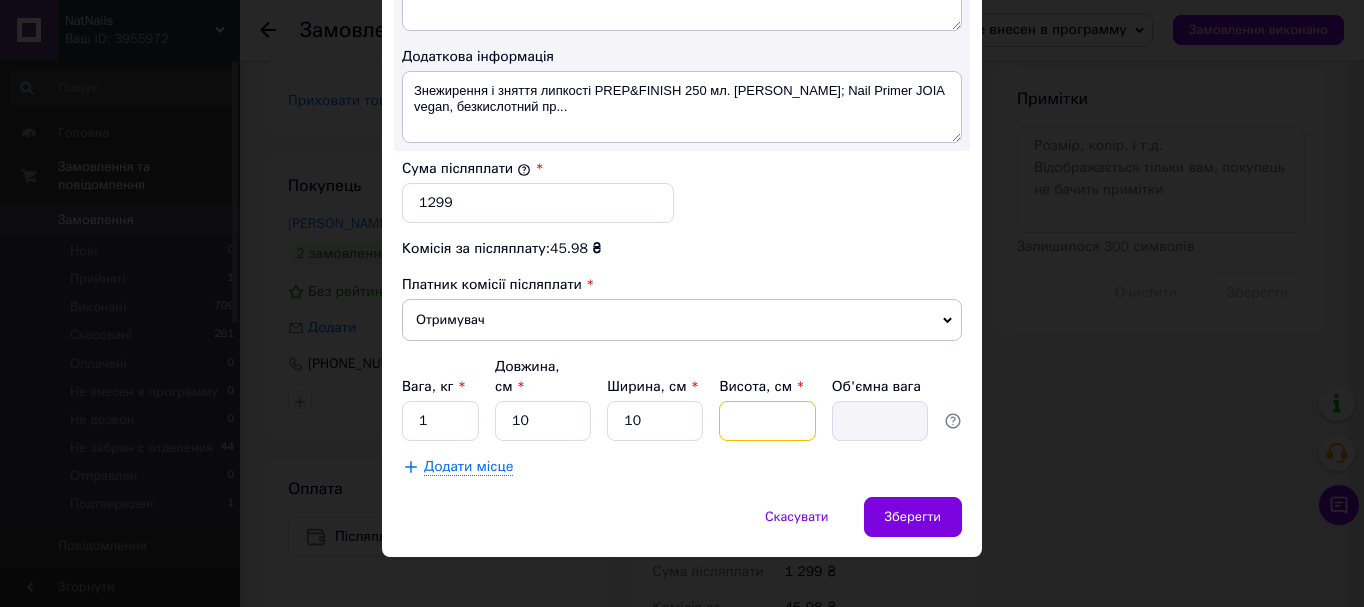 type on "1" 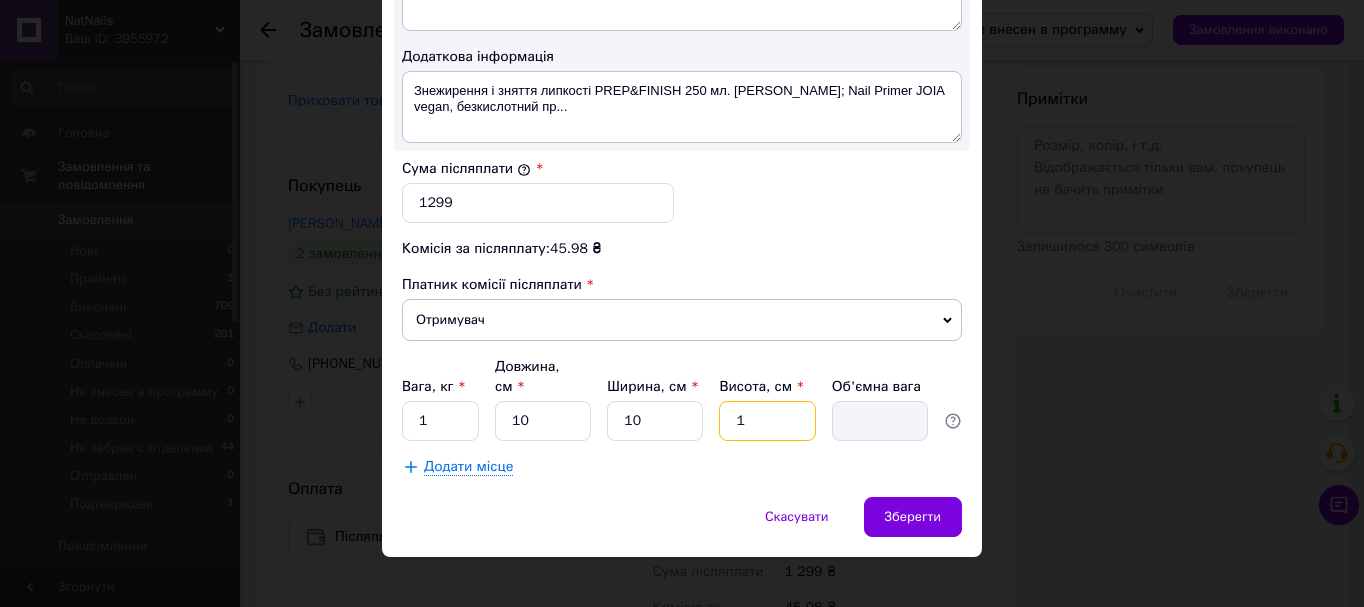 type on "0.1" 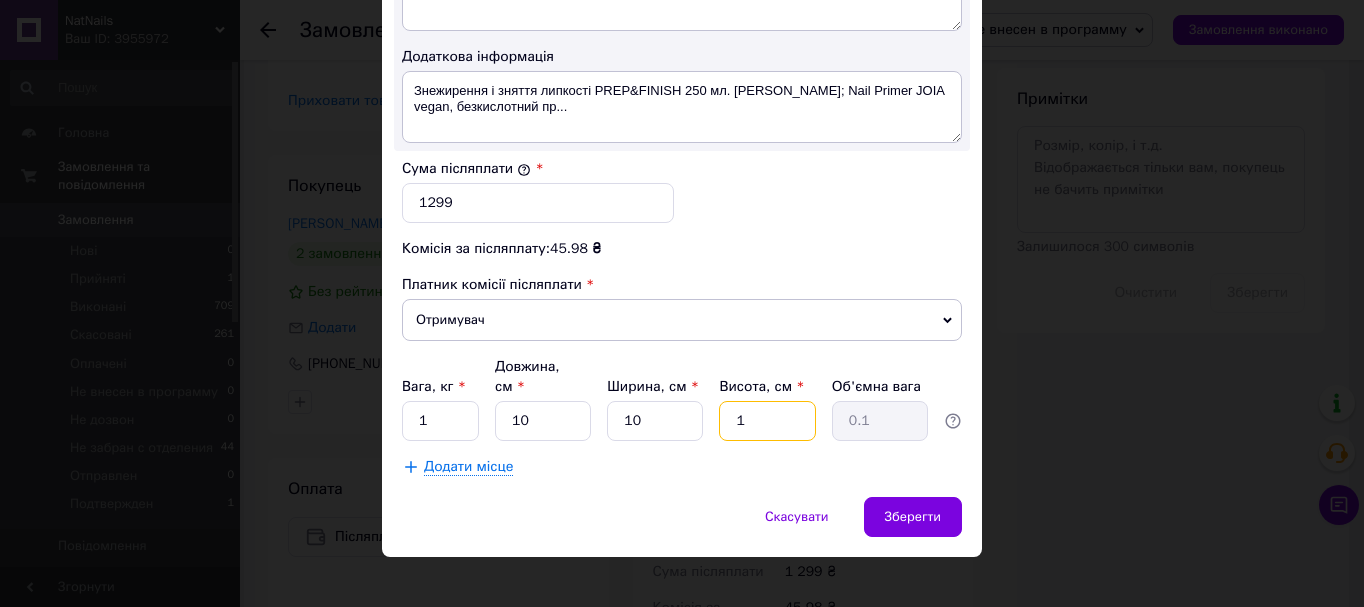 type on "10" 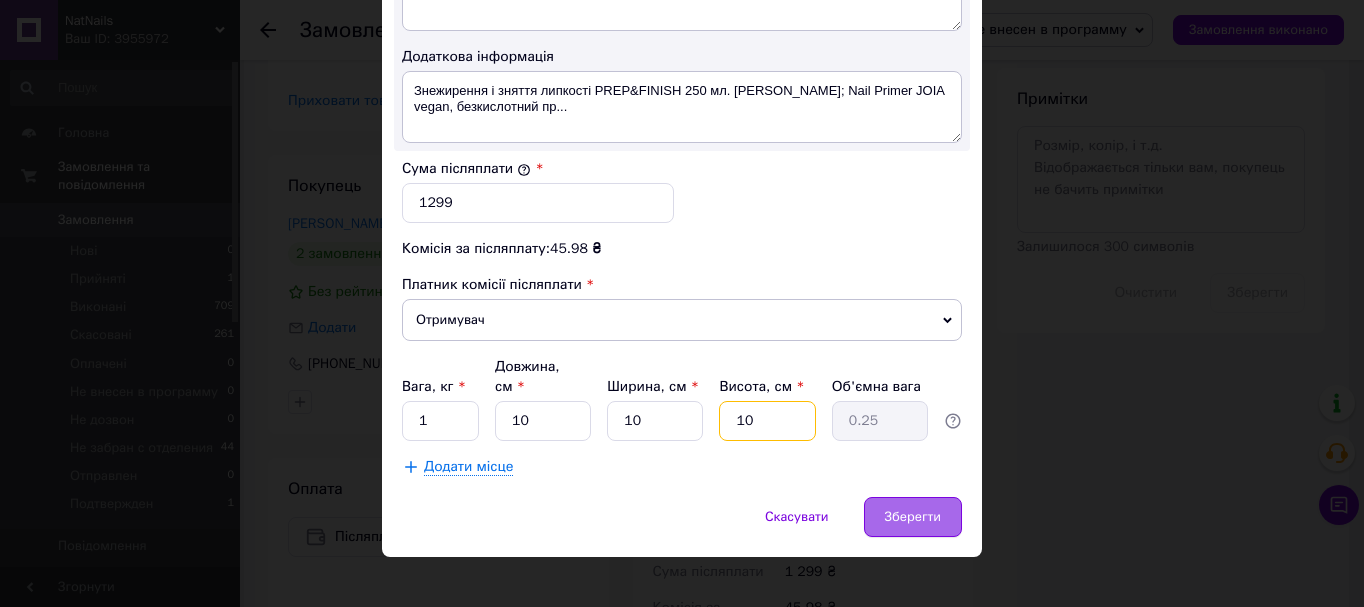 type on "10" 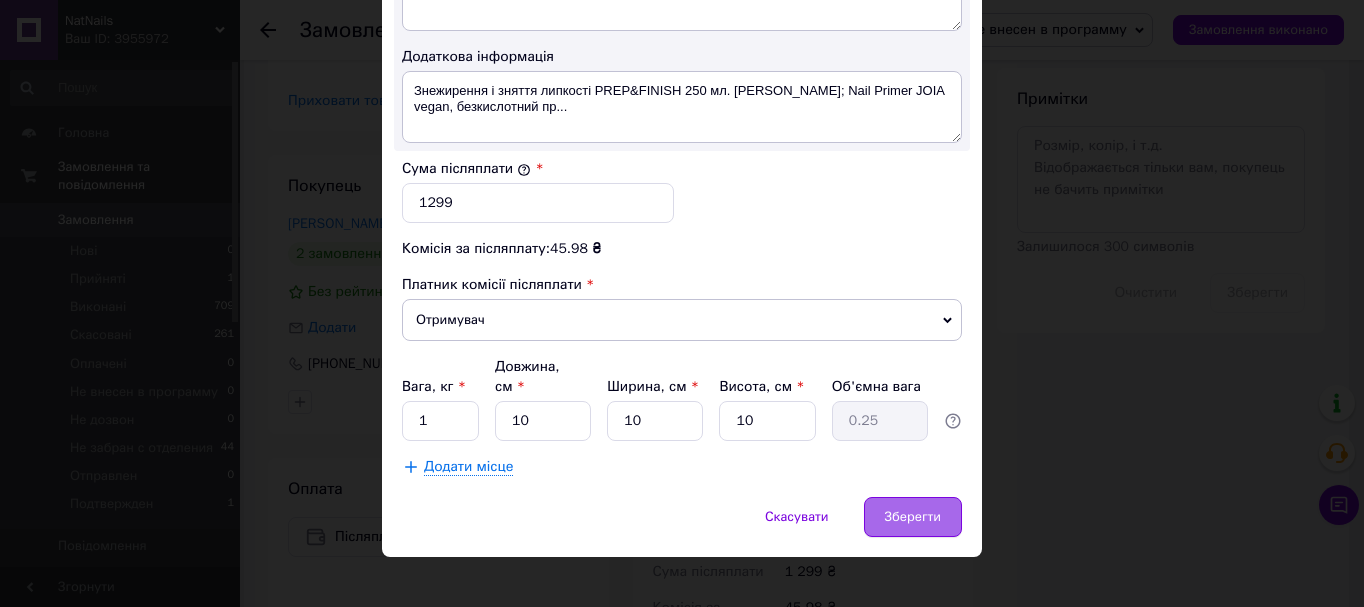 click on "Зберегти" at bounding box center (913, 517) 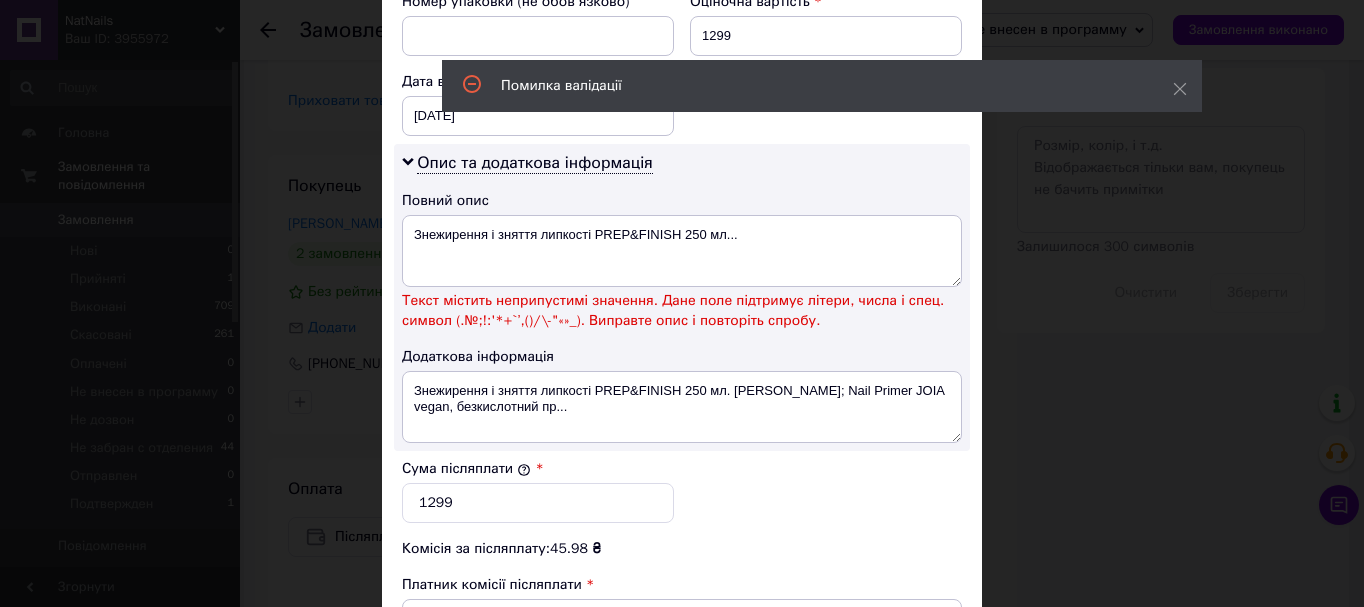 scroll, scrollTop: 787, scrollLeft: 0, axis: vertical 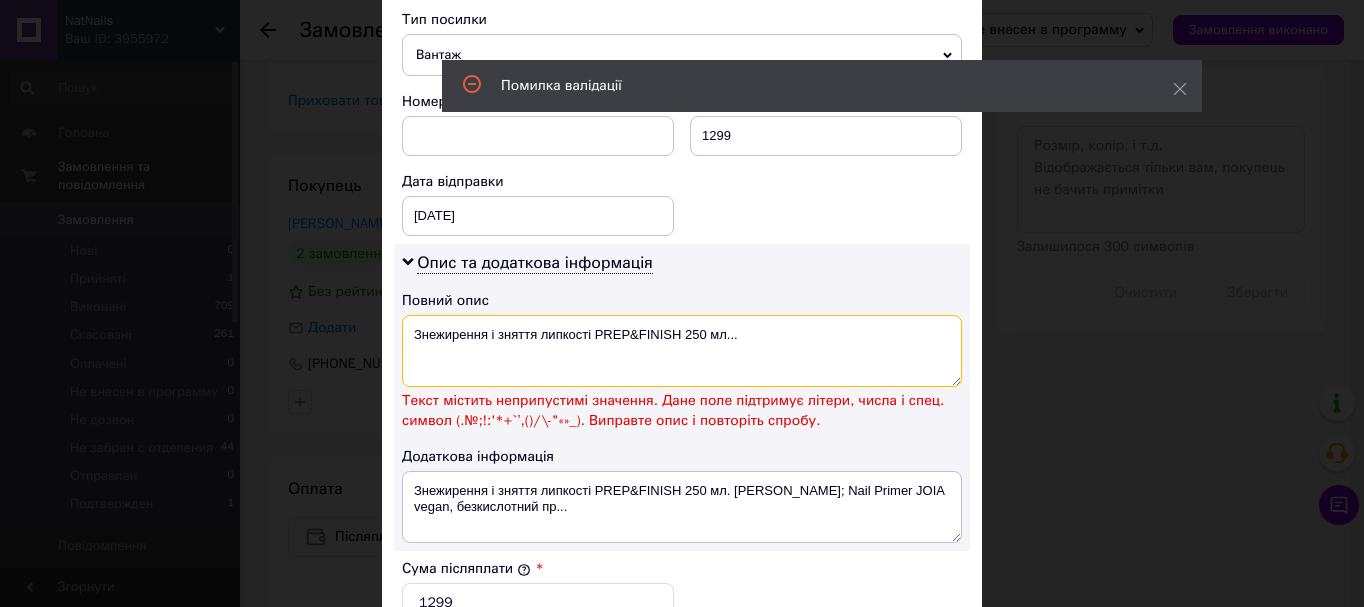 drag, startPoint x: 586, startPoint y: 329, endPoint x: 821, endPoint y: 363, distance: 237.44684 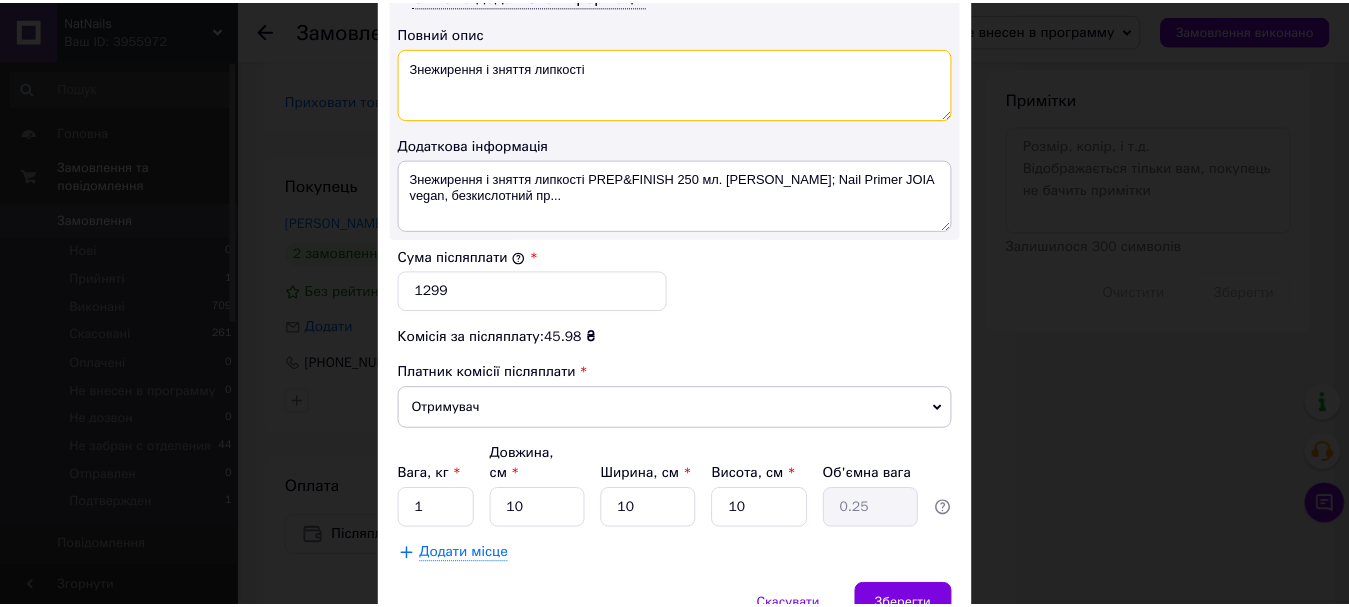 scroll, scrollTop: 1143, scrollLeft: 0, axis: vertical 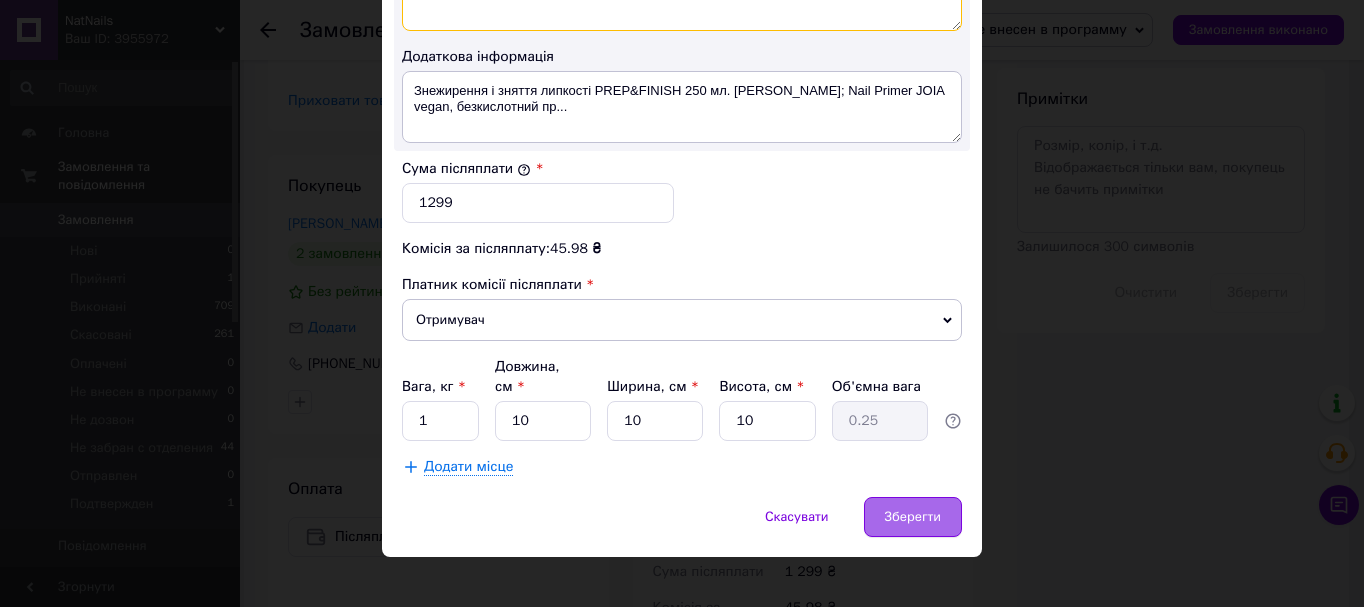 type on "Знежирення і зняття липкості" 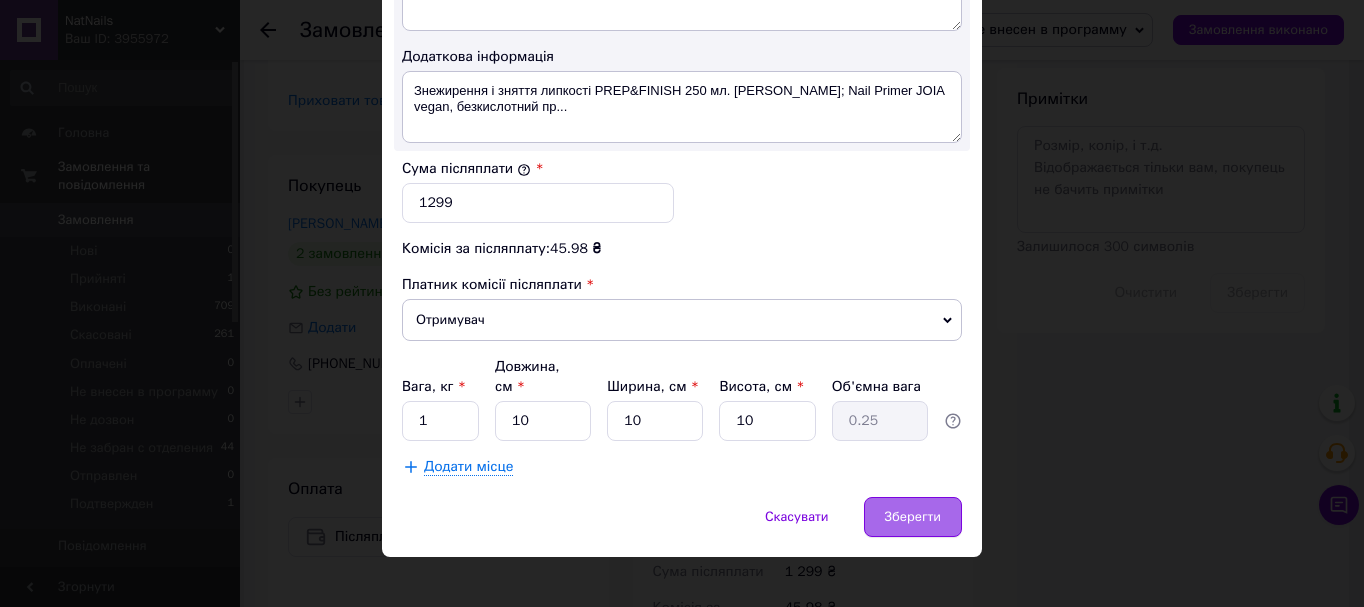 click on "Зберегти" at bounding box center [913, 517] 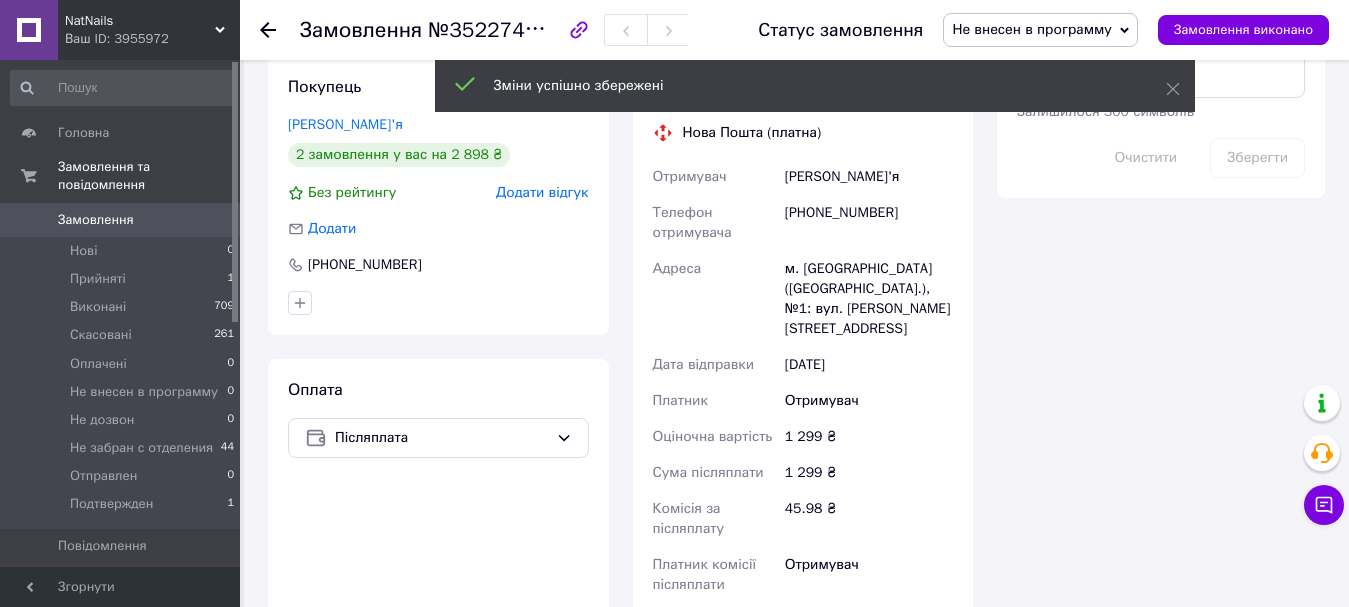 scroll, scrollTop: 1400, scrollLeft: 0, axis: vertical 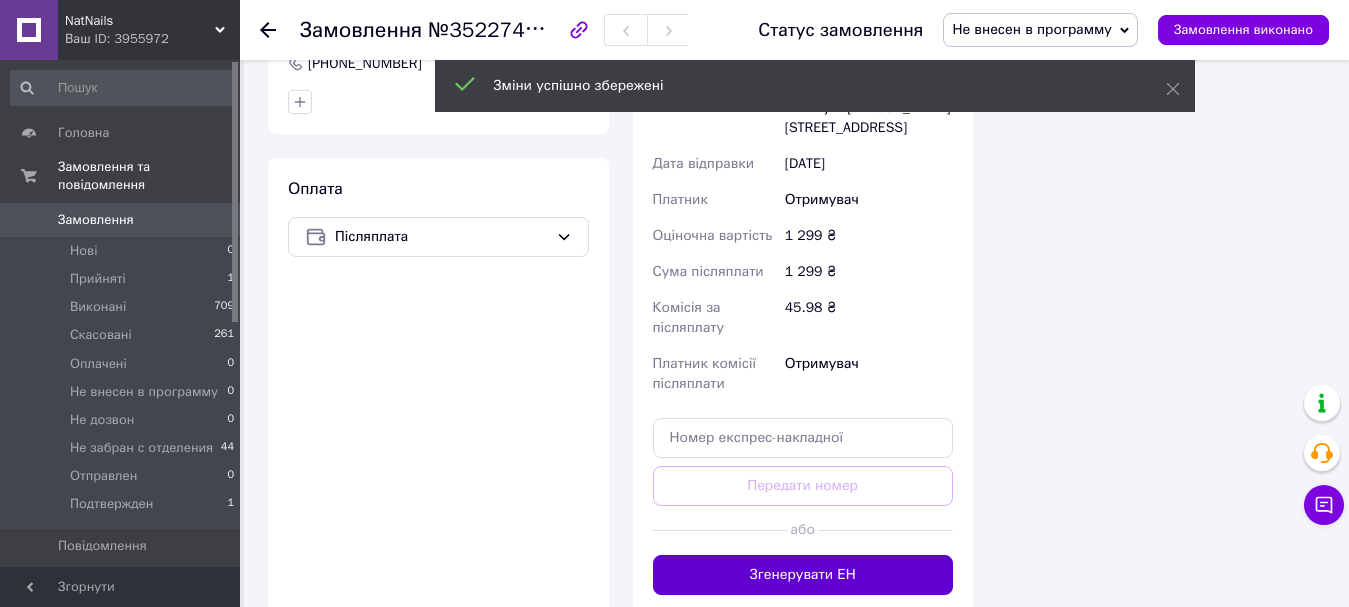 click on "Згенерувати ЕН" at bounding box center (803, 575) 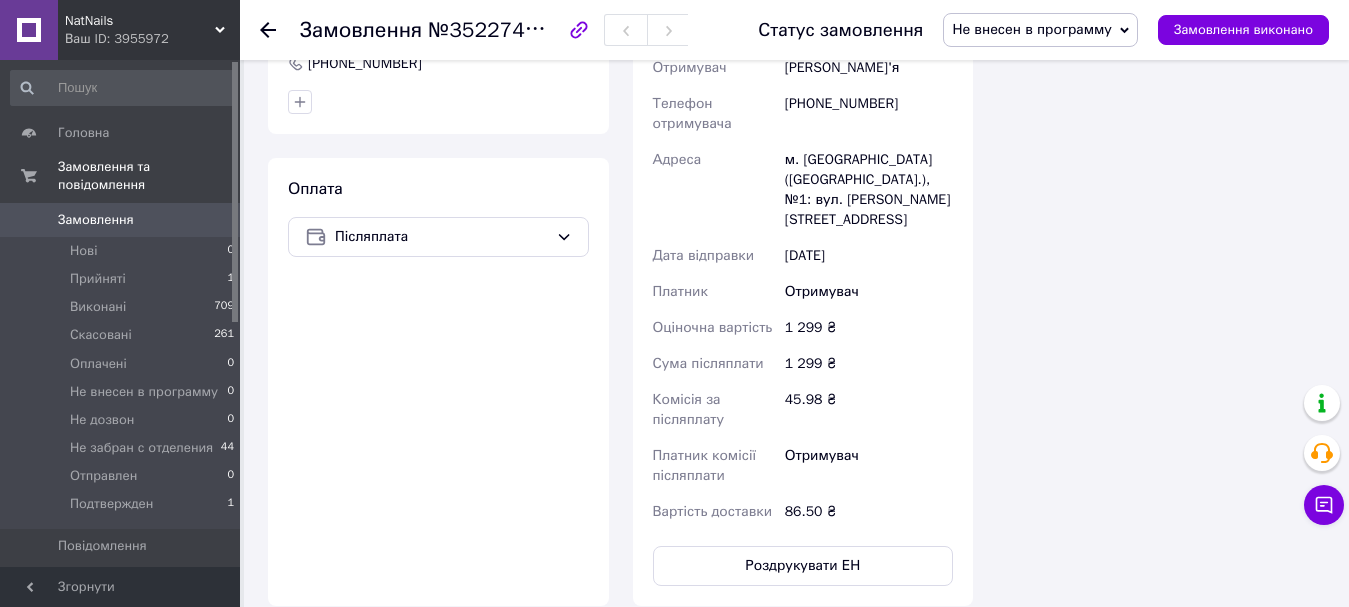 scroll, scrollTop: 4, scrollLeft: 0, axis: vertical 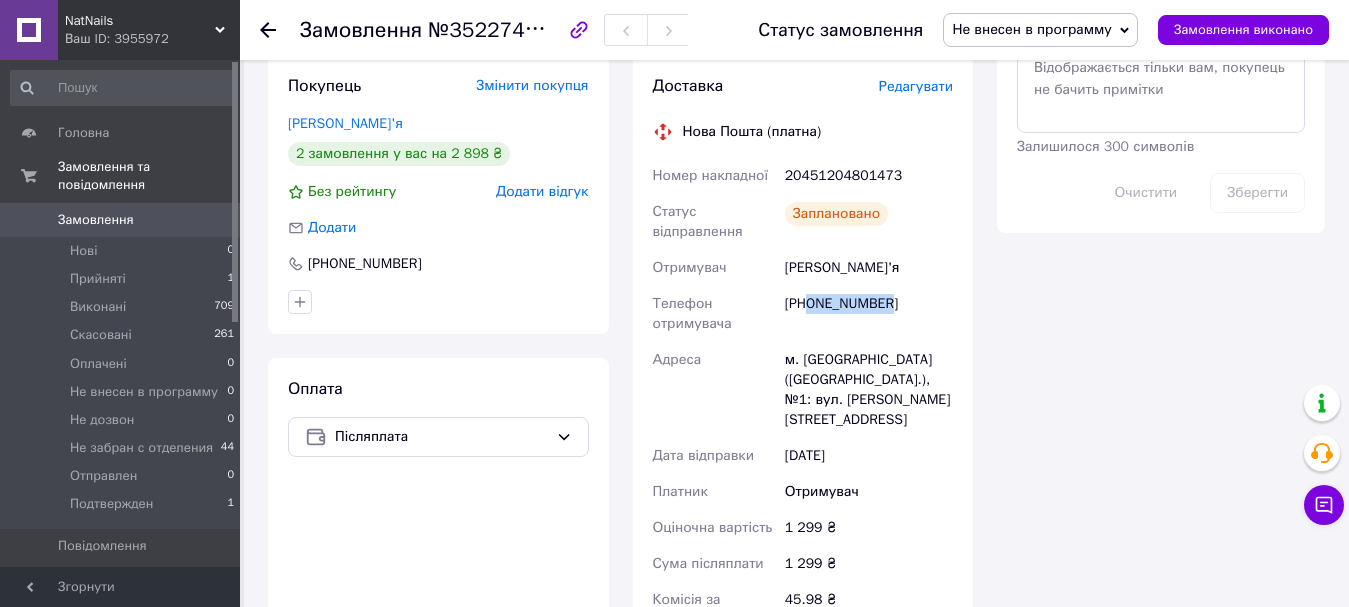 drag, startPoint x: 899, startPoint y: 303, endPoint x: 806, endPoint y: 307, distance: 93.08598 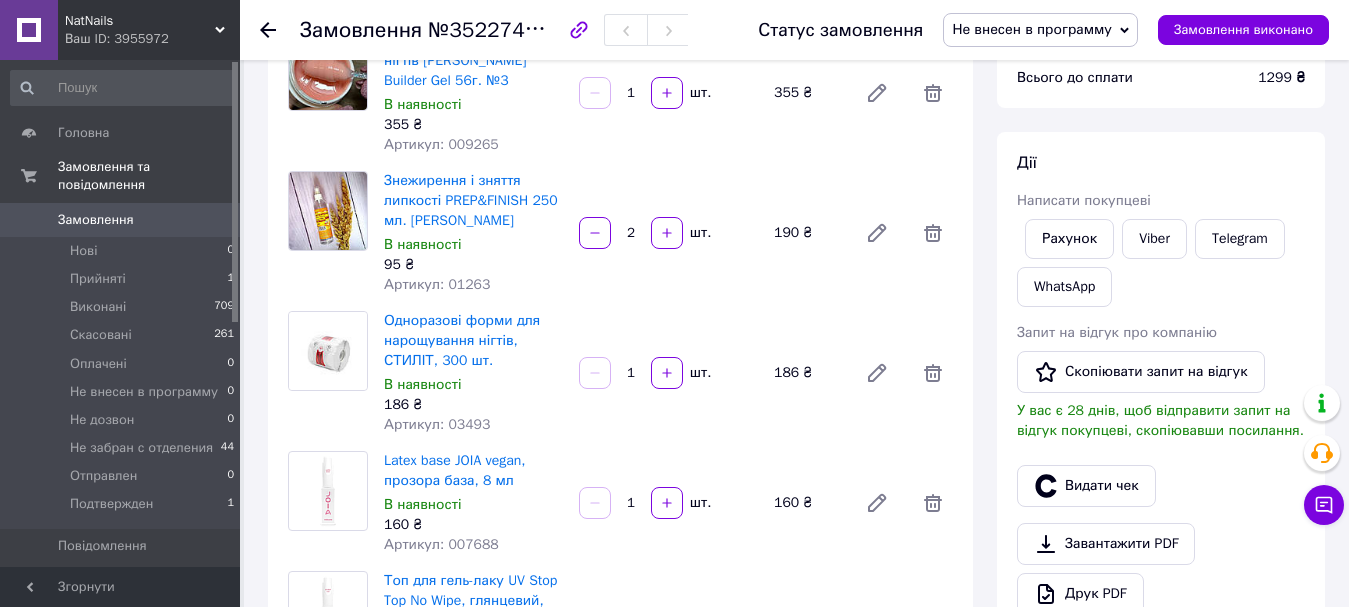 scroll, scrollTop: 0, scrollLeft: 0, axis: both 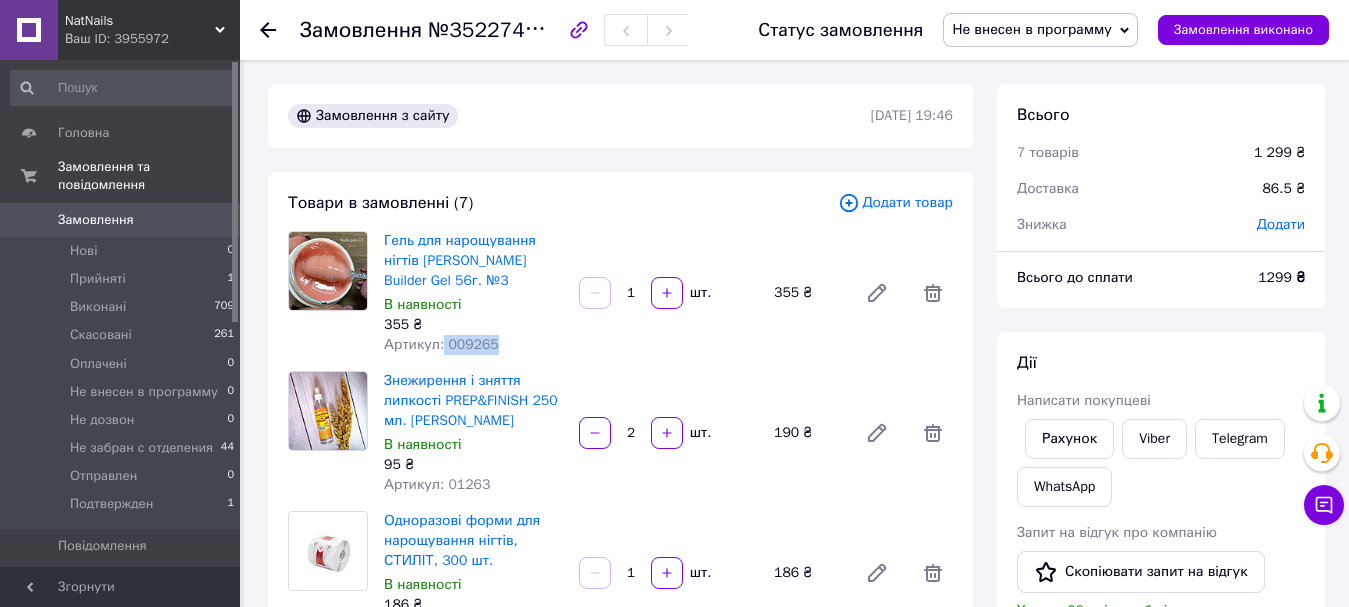 drag, startPoint x: 505, startPoint y: 335, endPoint x: 441, endPoint y: 341, distance: 64.28063 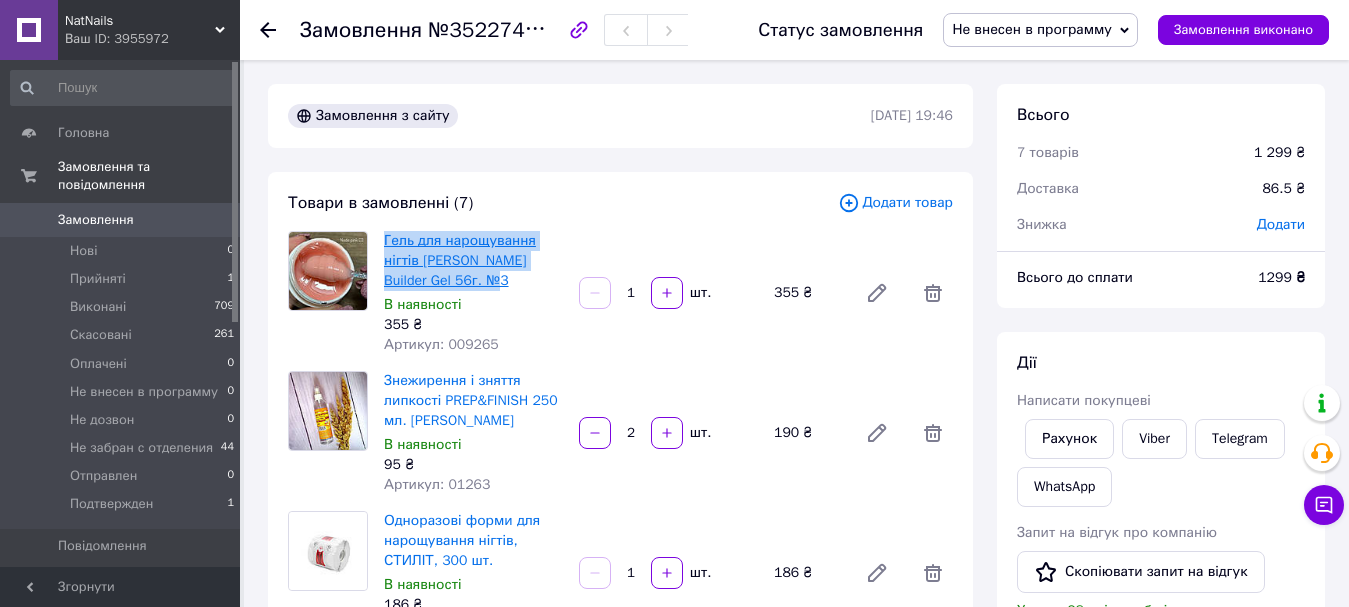 drag, startPoint x: 436, startPoint y: 276, endPoint x: 386, endPoint y: 242, distance: 60.464867 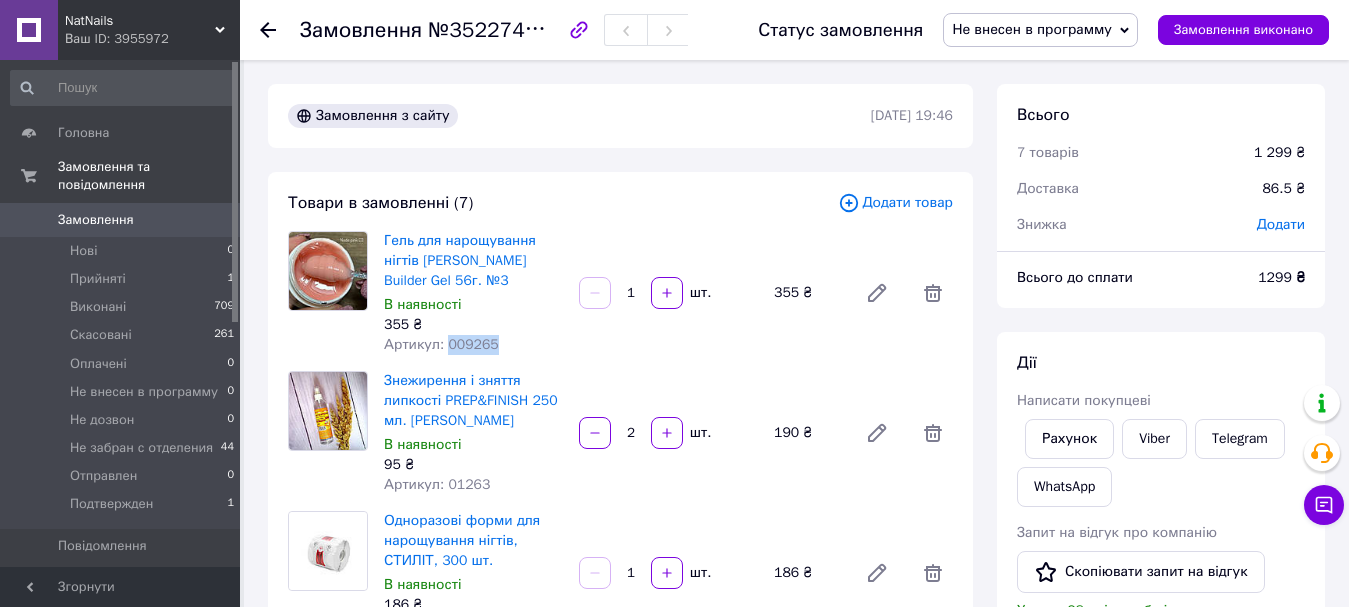 drag, startPoint x: 494, startPoint y: 346, endPoint x: 446, endPoint y: 345, distance: 48.010414 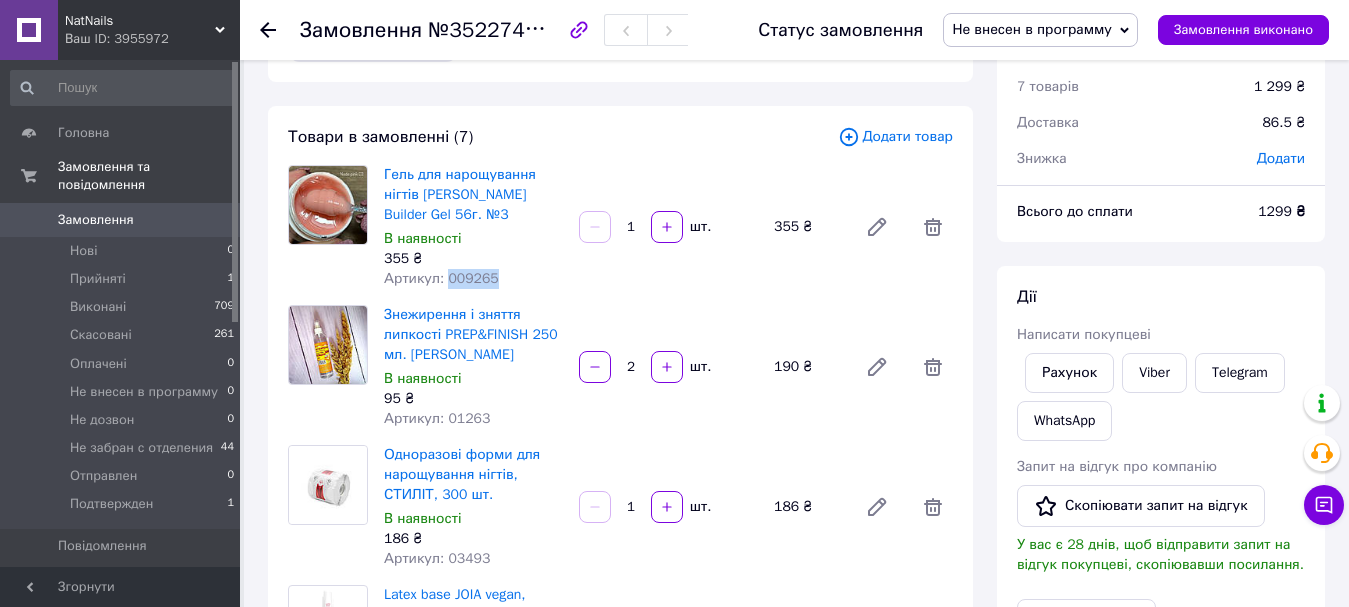 scroll, scrollTop: 100, scrollLeft: 0, axis: vertical 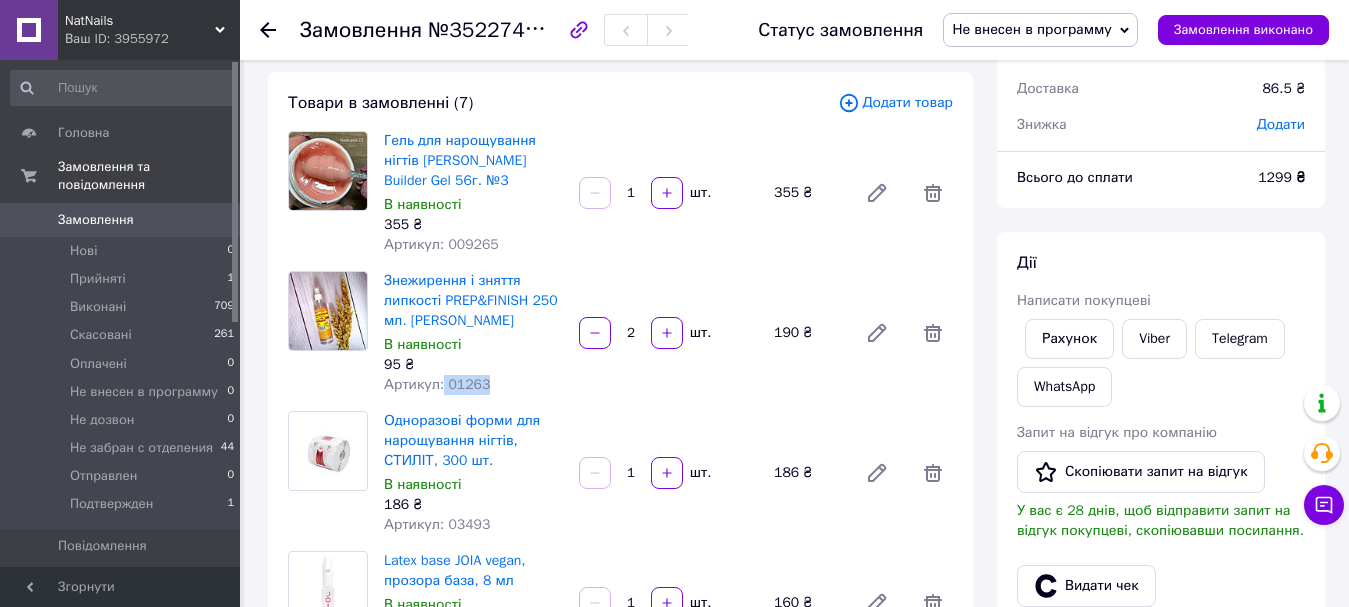 drag, startPoint x: 488, startPoint y: 388, endPoint x: 441, endPoint y: 388, distance: 47 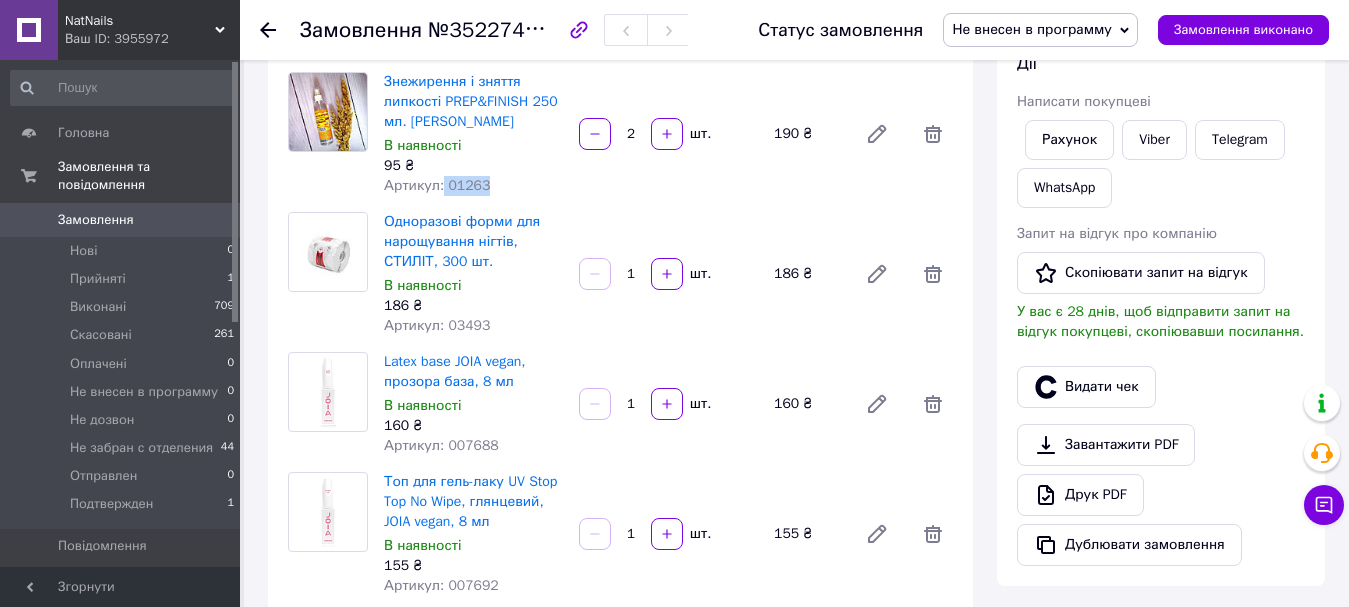 scroll, scrollTop: 300, scrollLeft: 0, axis: vertical 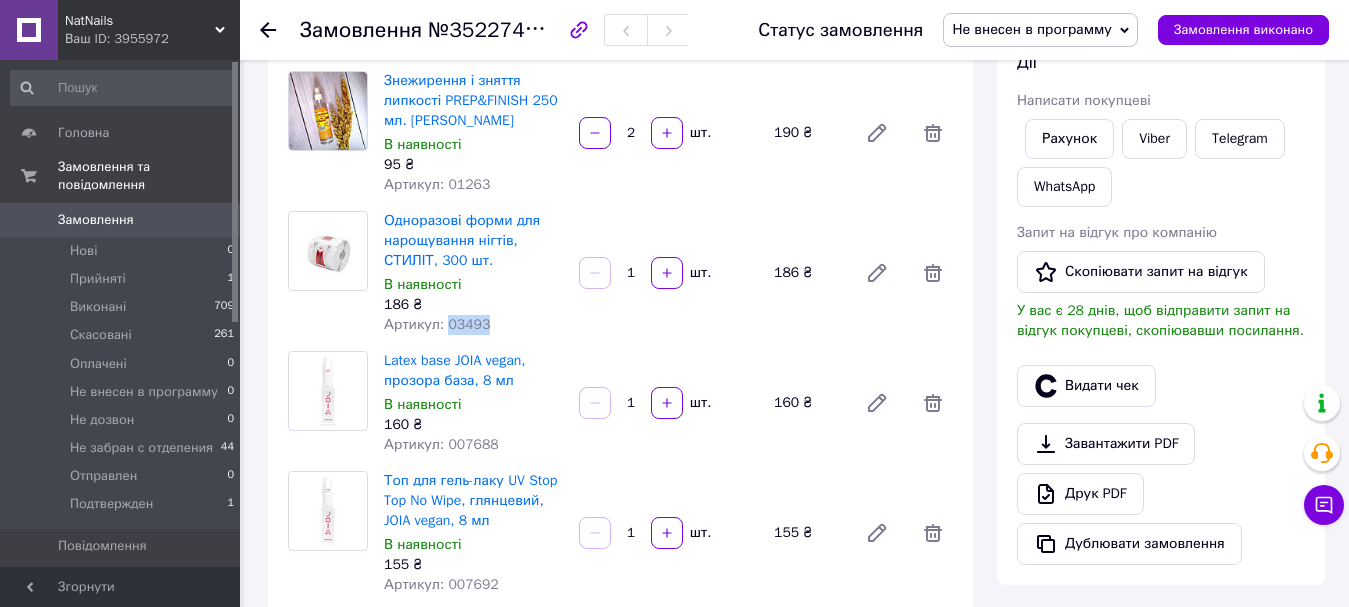drag, startPoint x: 489, startPoint y: 328, endPoint x: 446, endPoint y: 326, distance: 43.046486 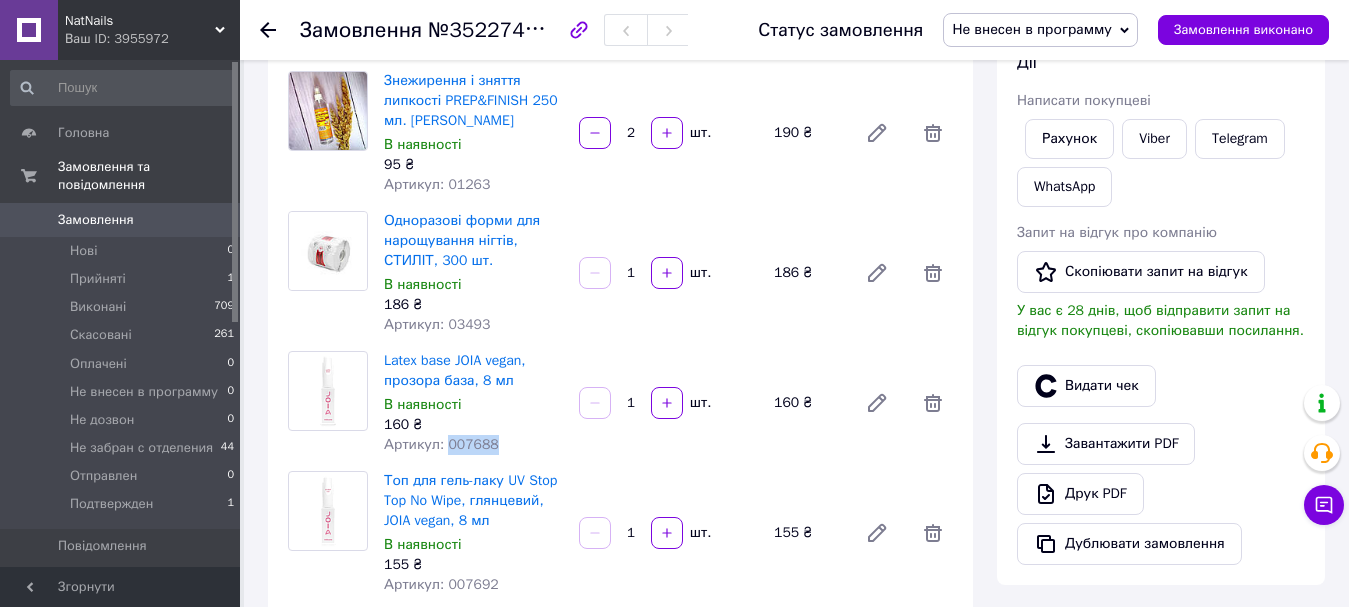 drag, startPoint x: 497, startPoint y: 447, endPoint x: 443, endPoint y: 447, distance: 54 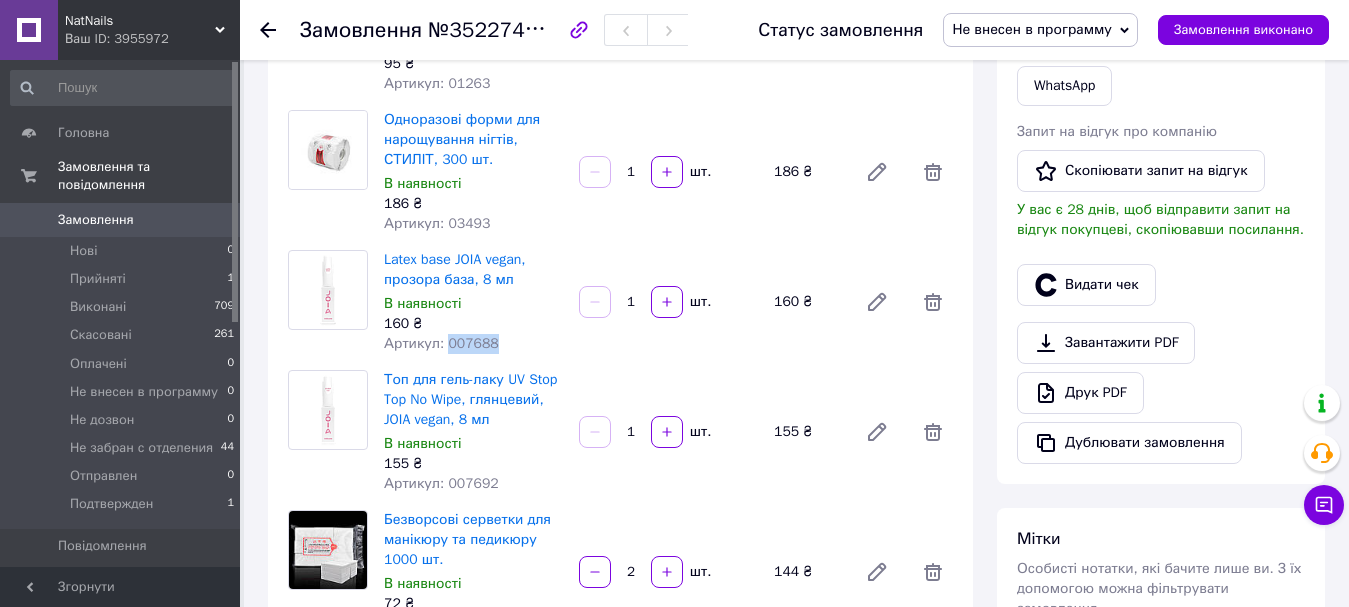 scroll, scrollTop: 500, scrollLeft: 0, axis: vertical 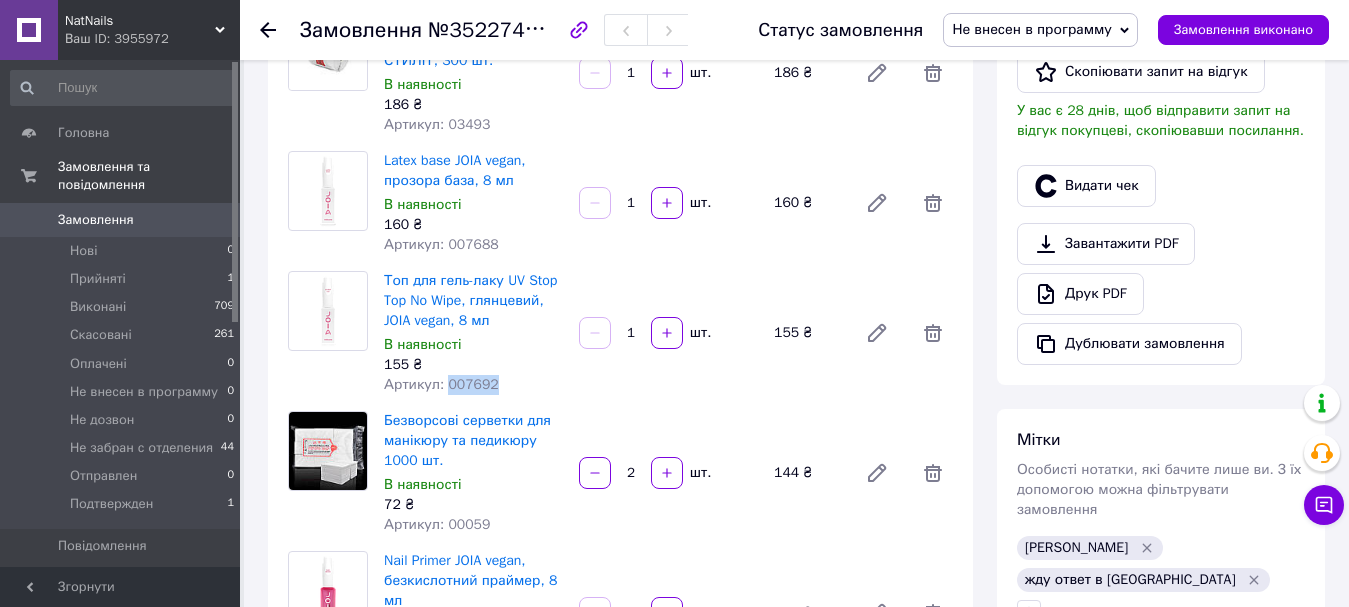 drag, startPoint x: 489, startPoint y: 387, endPoint x: 442, endPoint y: 385, distance: 47.042534 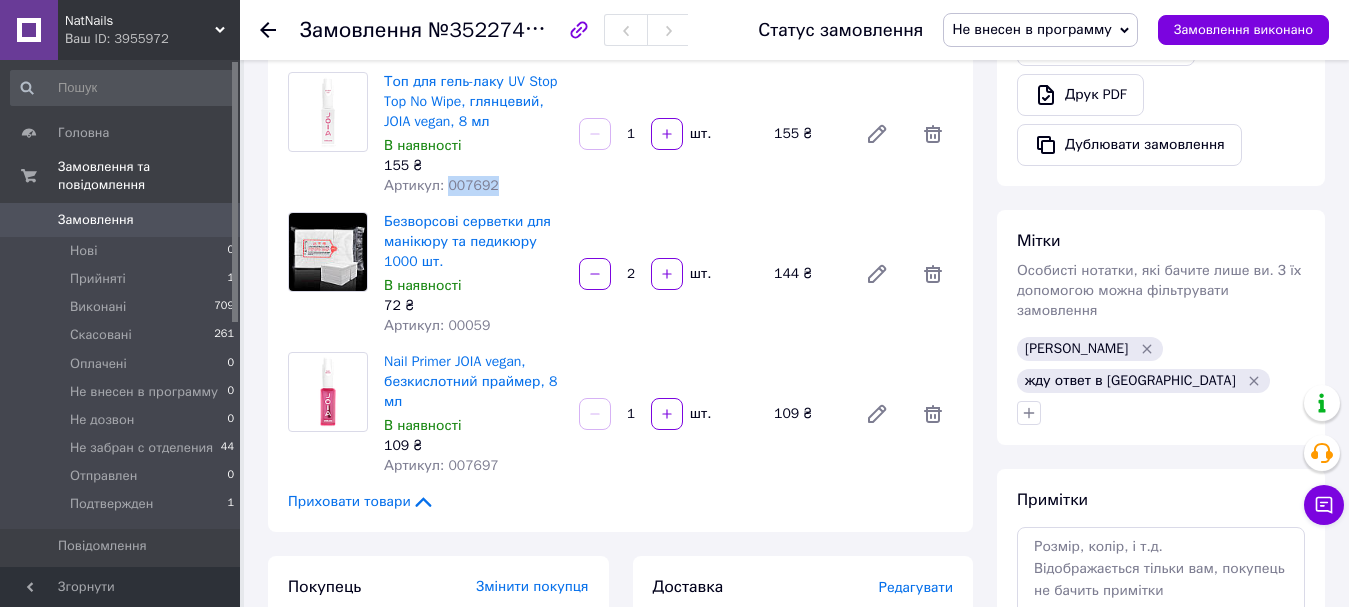 scroll, scrollTop: 700, scrollLeft: 0, axis: vertical 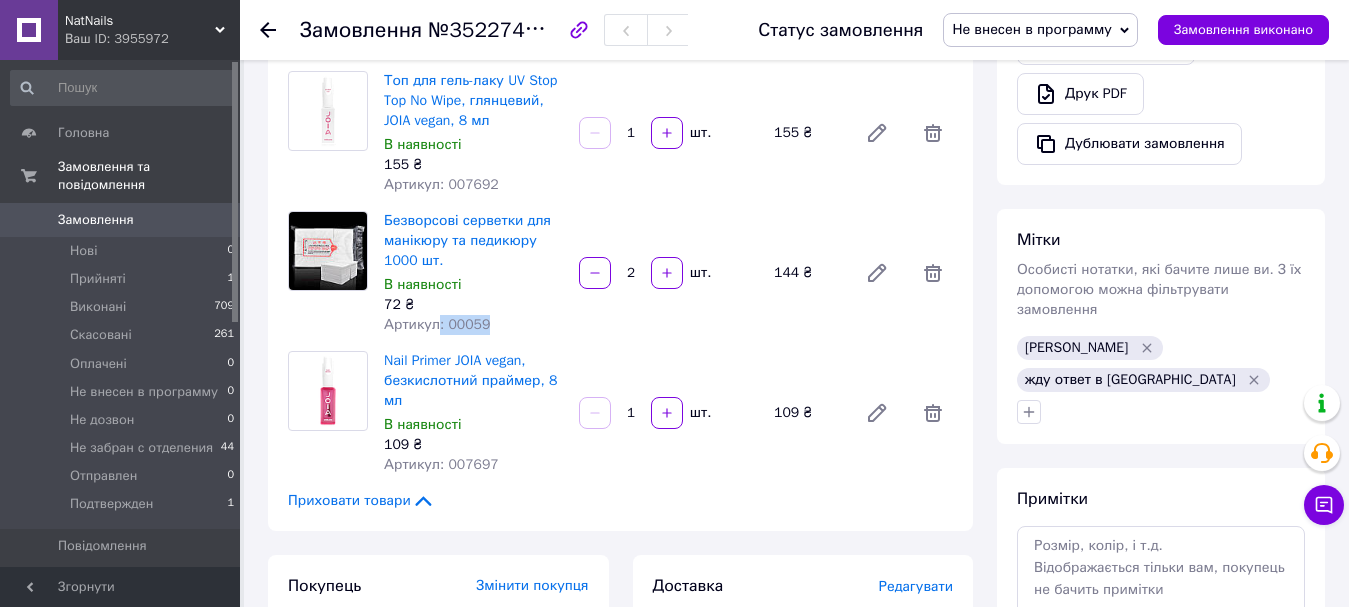 drag, startPoint x: 495, startPoint y: 323, endPoint x: 437, endPoint y: 327, distance: 58.137768 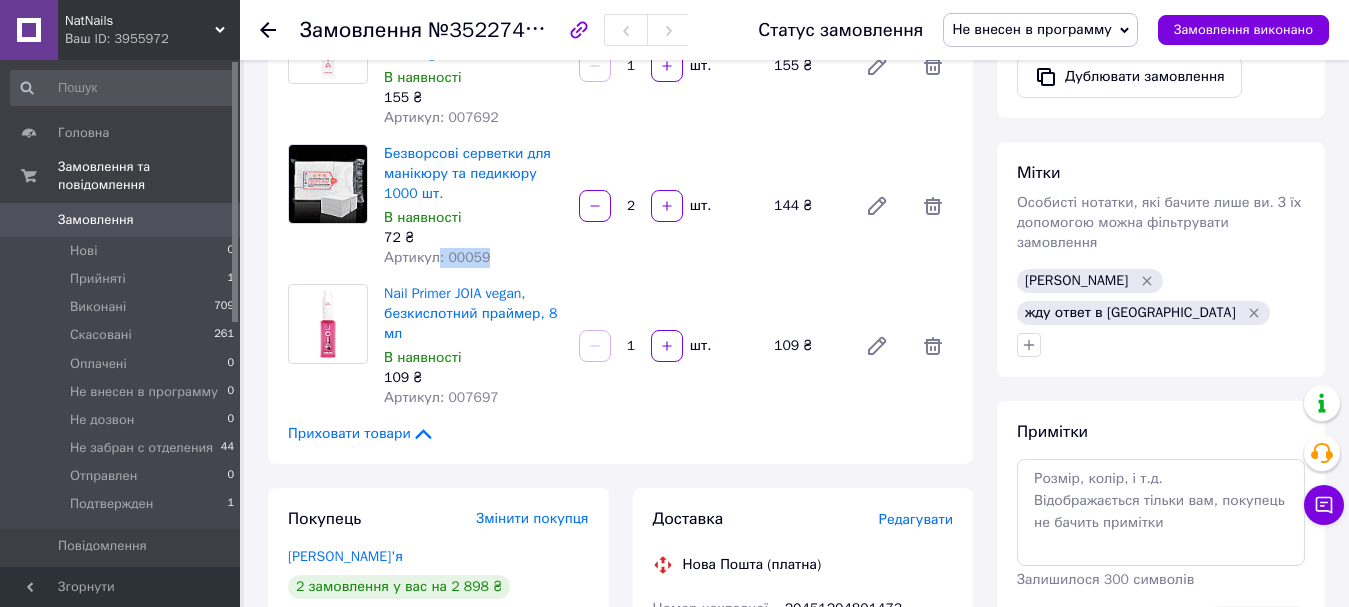 scroll, scrollTop: 800, scrollLeft: 0, axis: vertical 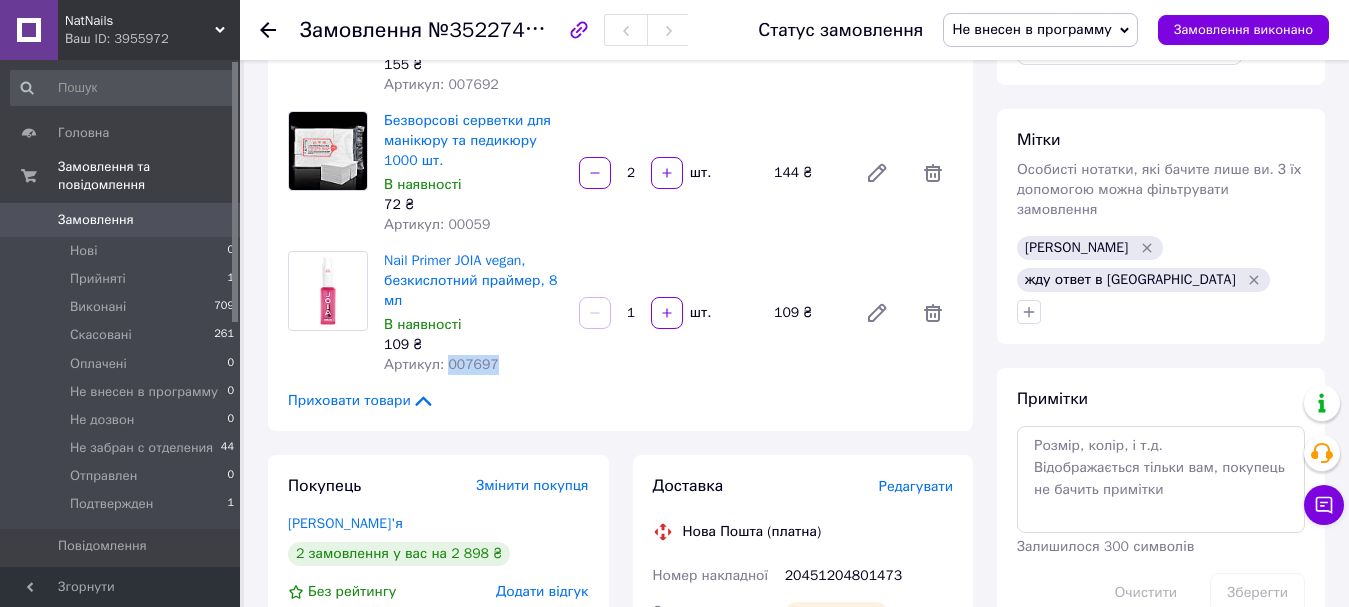 drag, startPoint x: 499, startPoint y: 369, endPoint x: 444, endPoint y: 361, distance: 55.578773 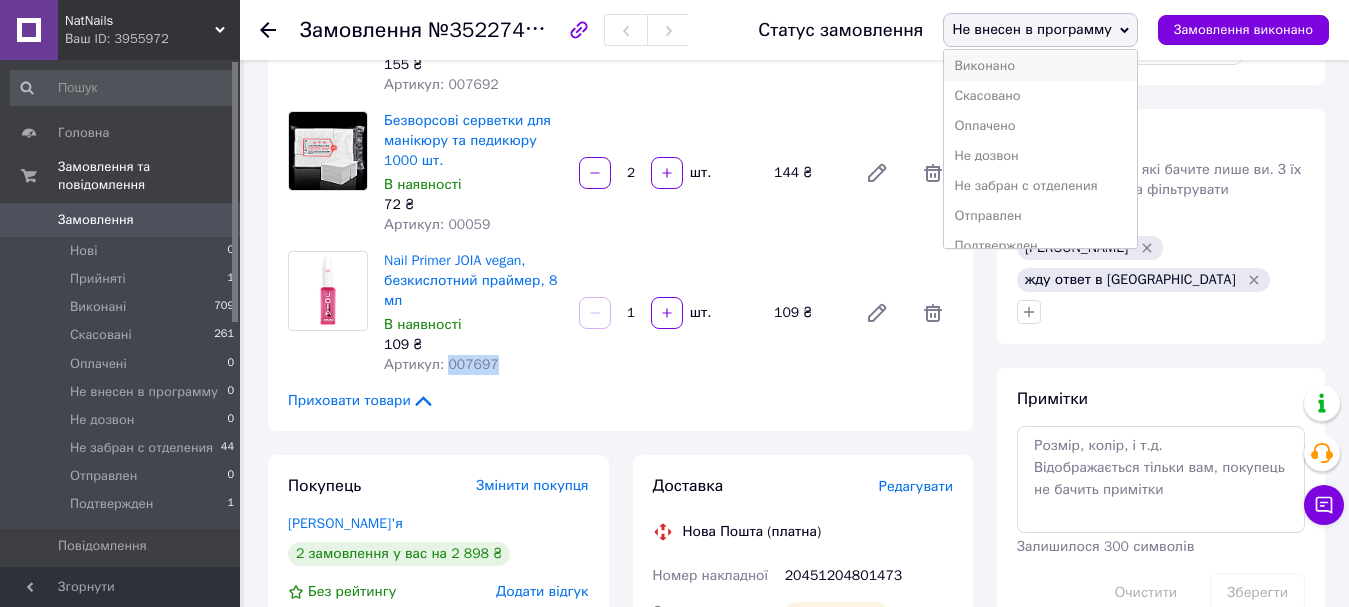 scroll, scrollTop: 52, scrollLeft: 0, axis: vertical 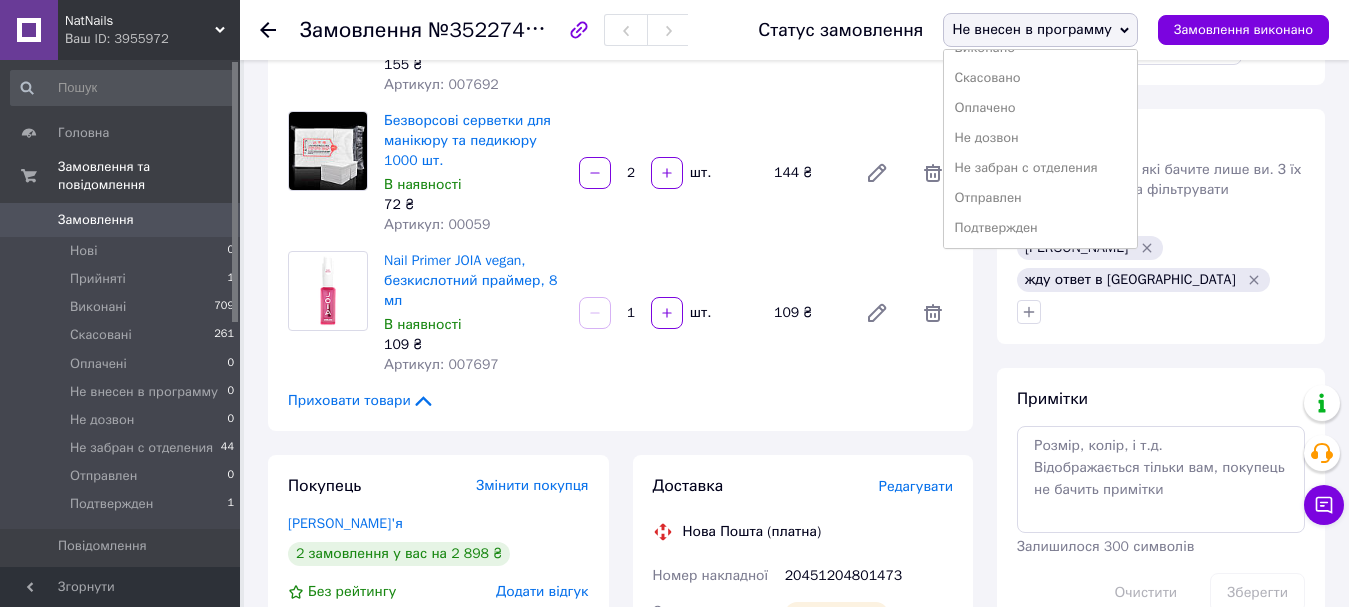 click on "Подтвержден" at bounding box center (1040, 228) 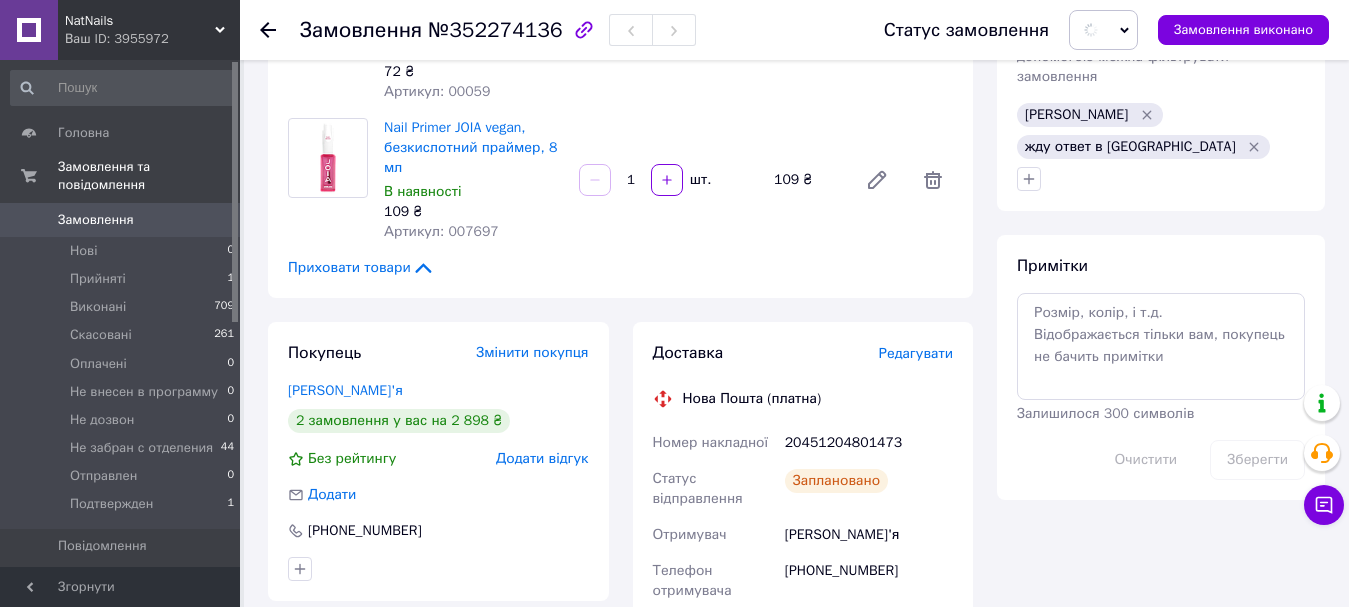 scroll, scrollTop: 1000, scrollLeft: 0, axis: vertical 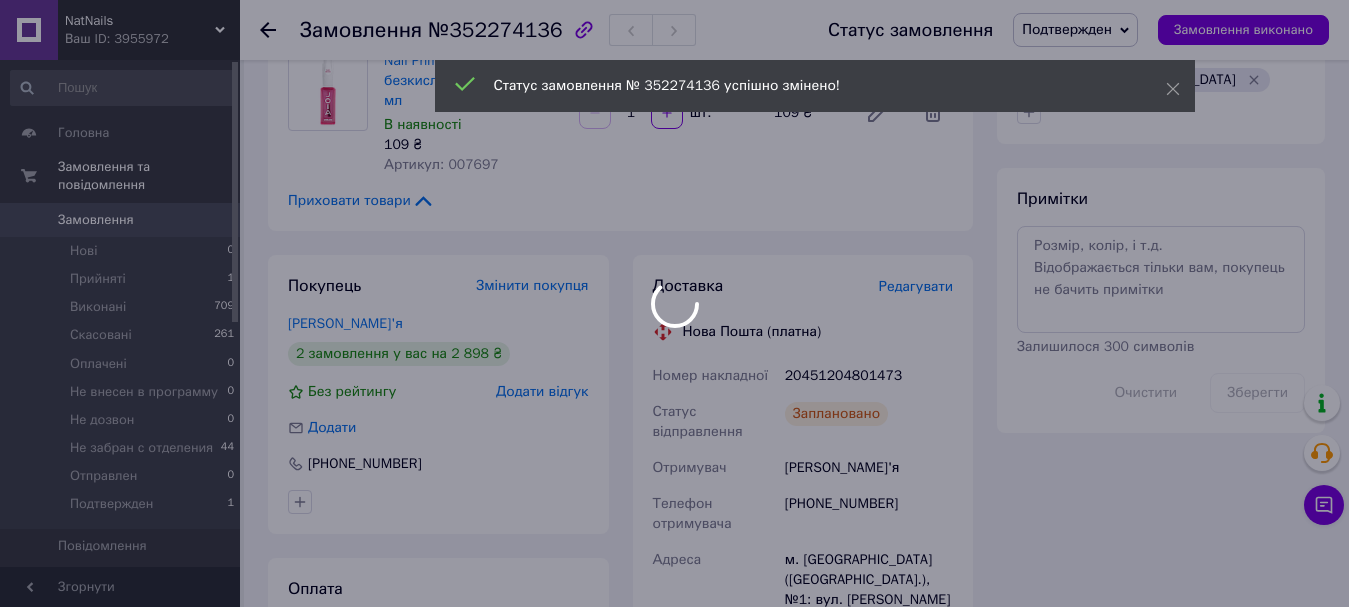drag, startPoint x: 890, startPoint y: 379, endPoint x: 777, endPoint y: 374, distance: 113.110565 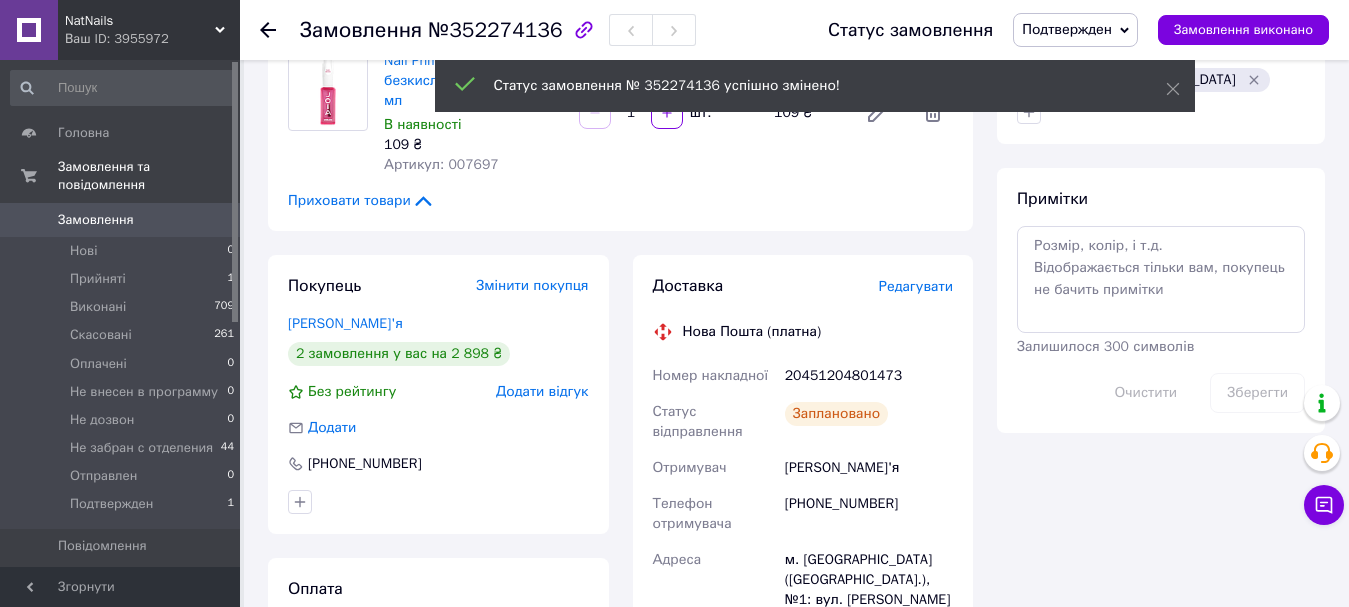 scroll, scrollTop: 52, scrollLeft: 0, axis: vertical 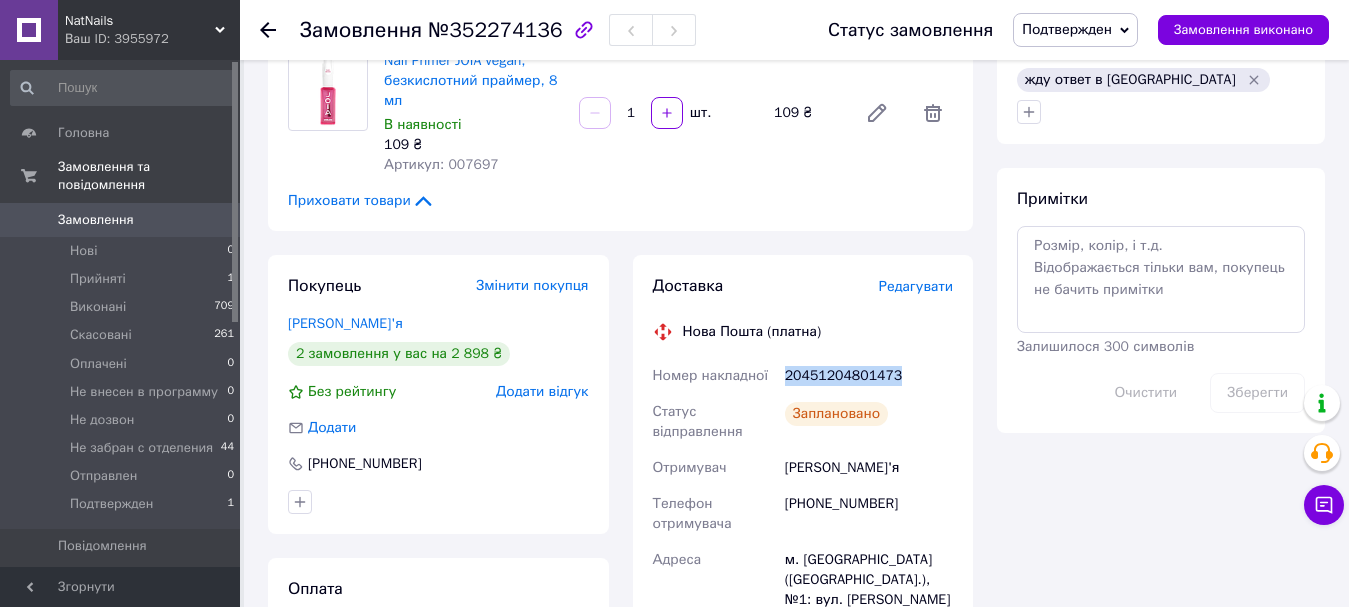 drag, startPoint x: 785, startPoint y: 378, endPoint x: 889, endPoint y: 376, distance: 104.019226 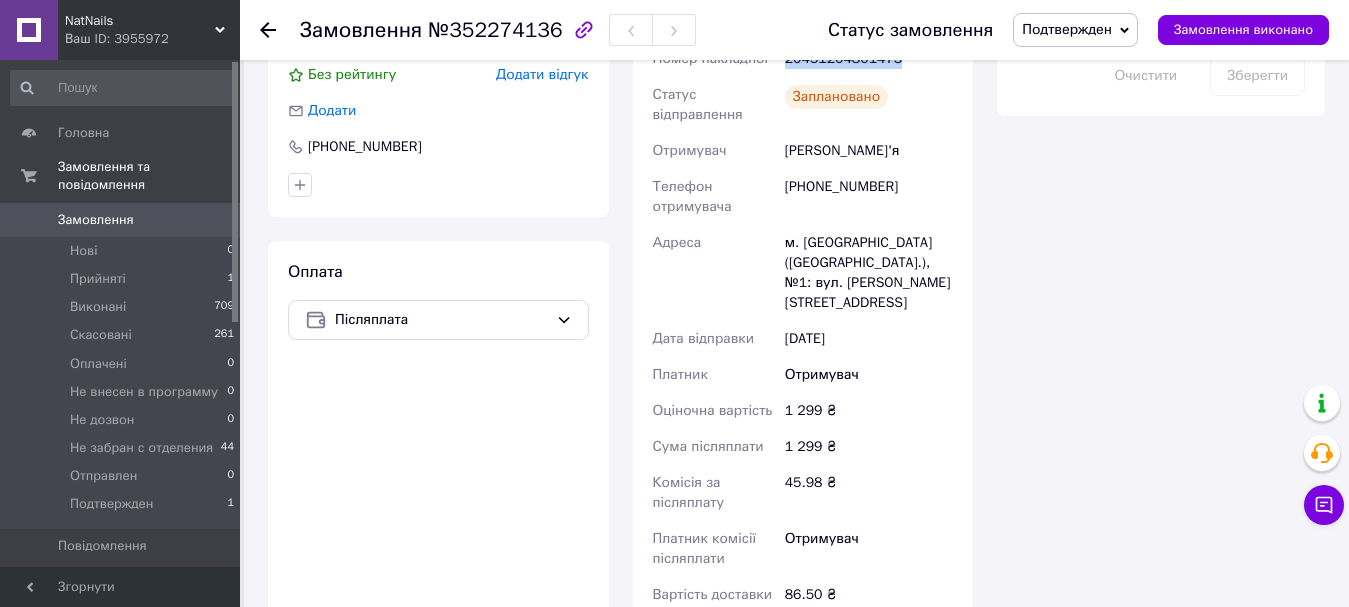 scroll, scrollTop: 1500, scrollLeft: 0, axis: vertical 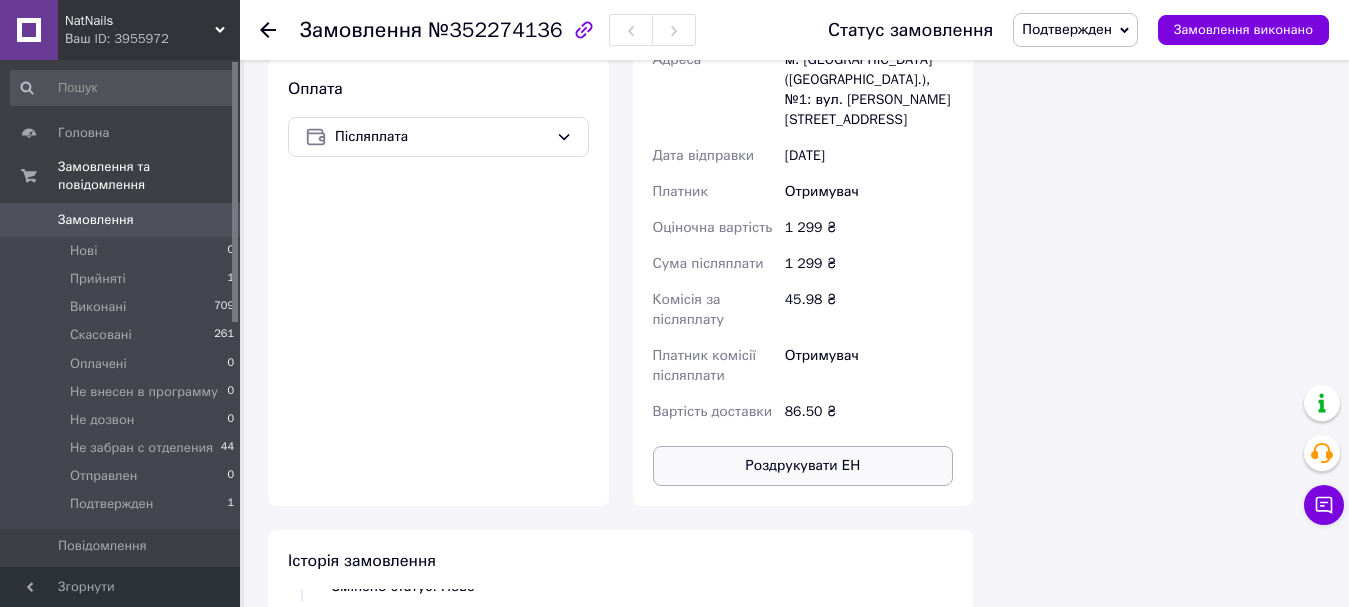 click on "Роздрукувати ЕН" at bounding box center [803, 466] 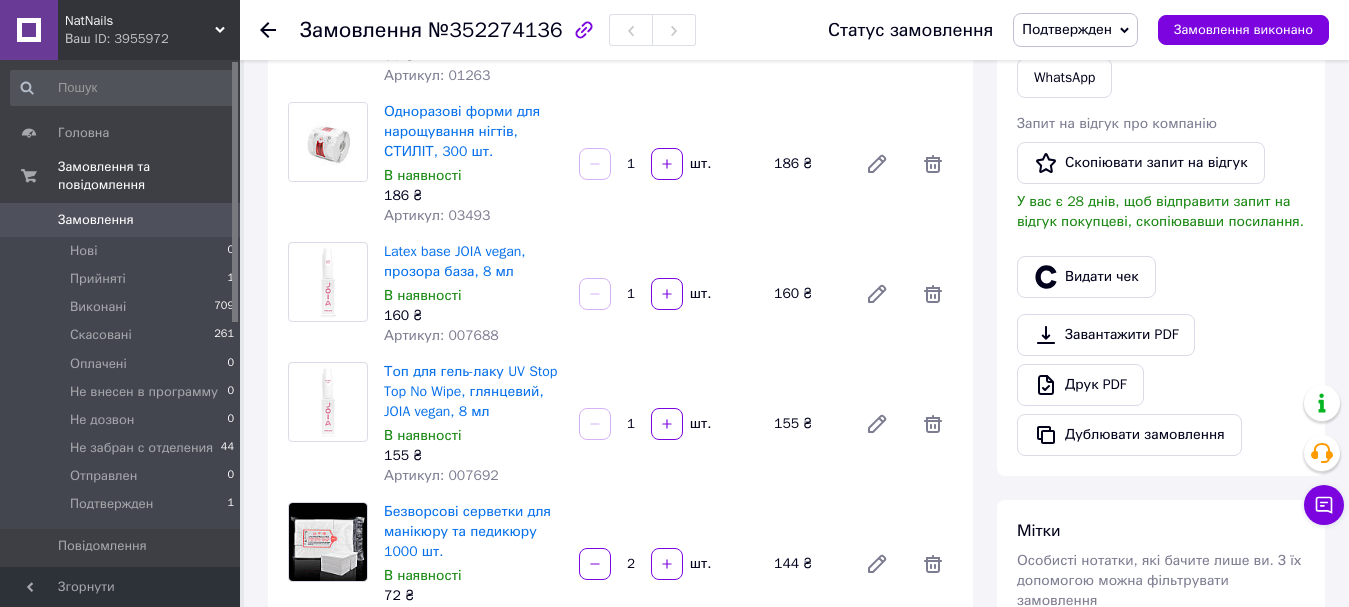 scroll, scrollTop: 400, scrollLeft: 0, axis: vertical 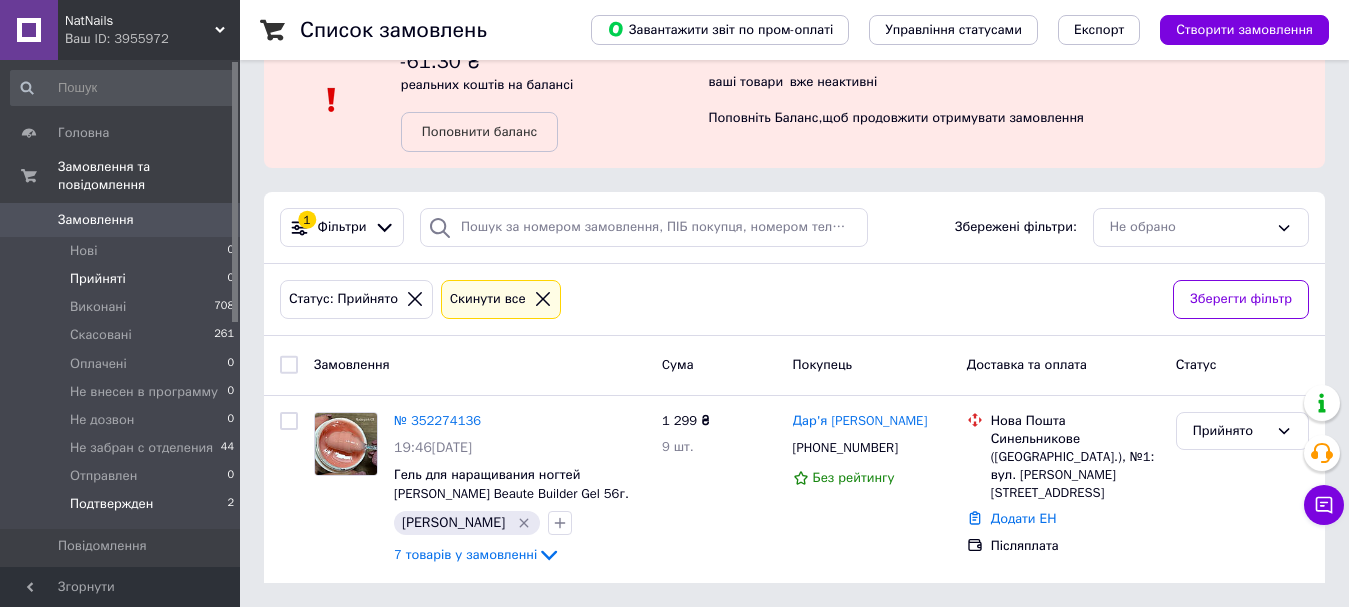 click on "Подтвержден" at bounding box center (111, 504) 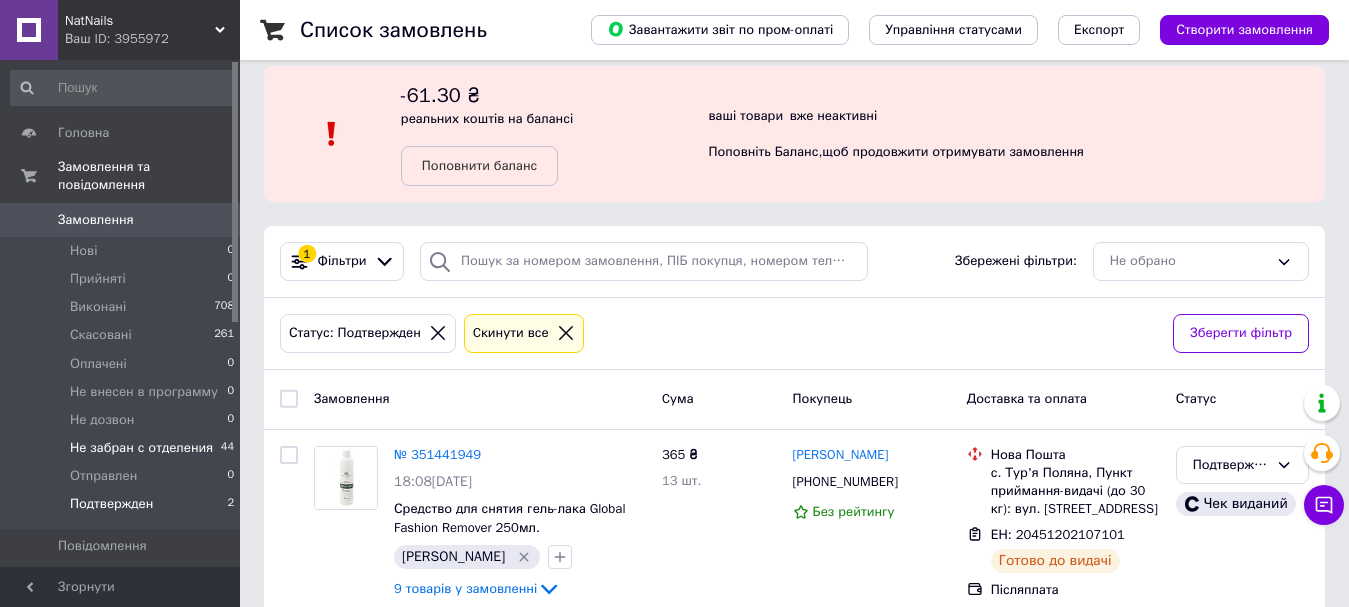 scroll, scrollTop: 0, scrollLeft: 0, axis: both 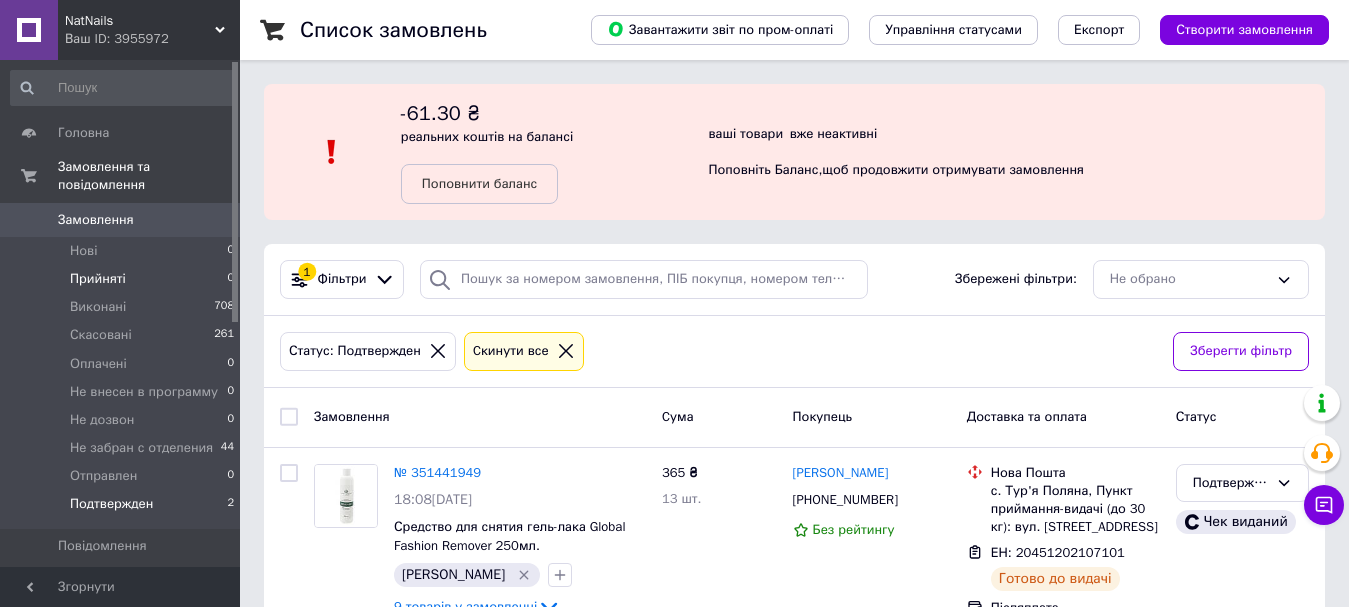 click on "Прийняті" at bounding box center (98, 279) 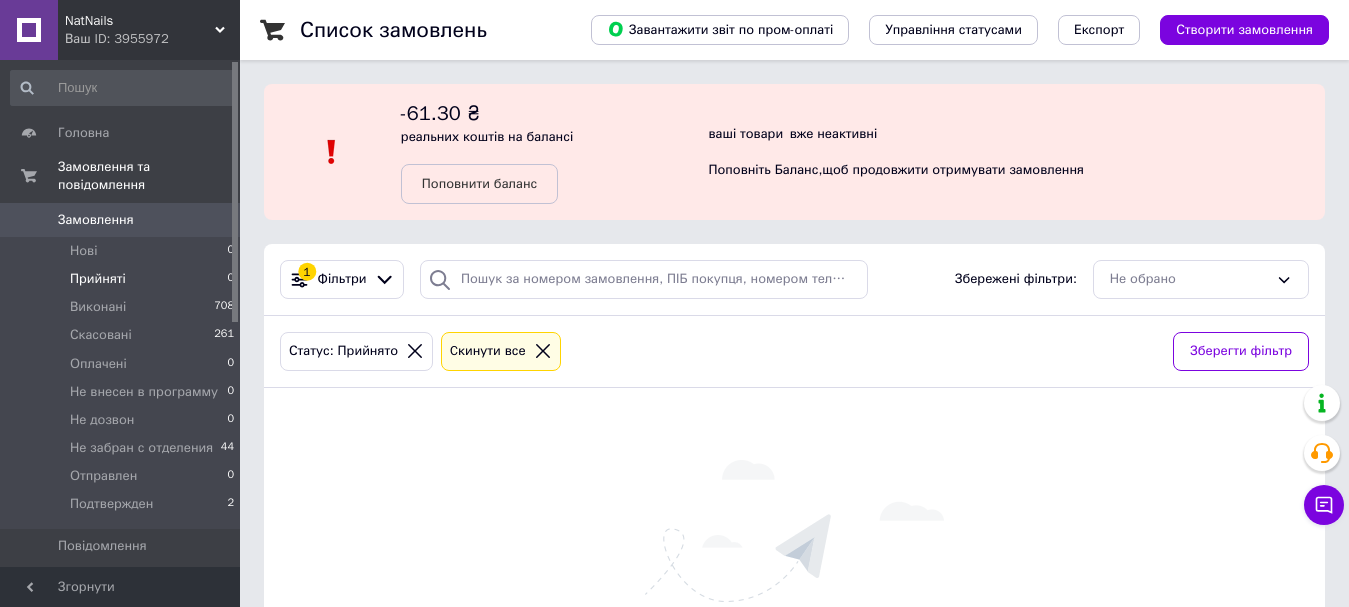 click 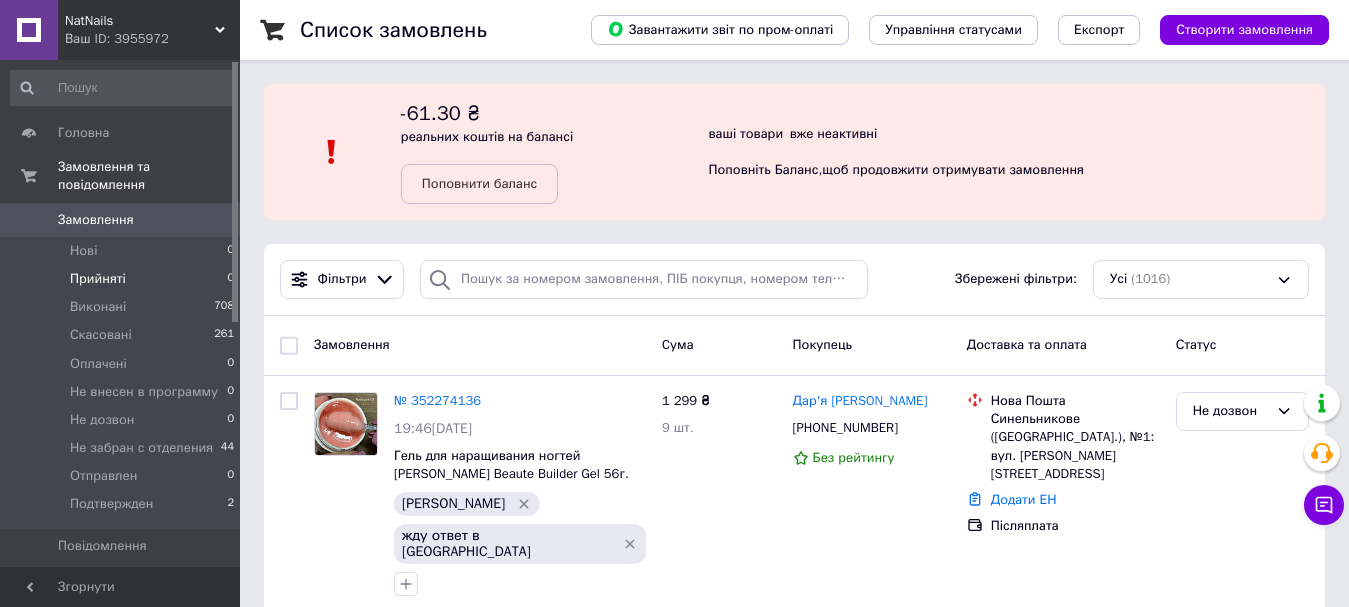 scroll, scrollTop: 400, scrollLeft: 0, axis: vertical 